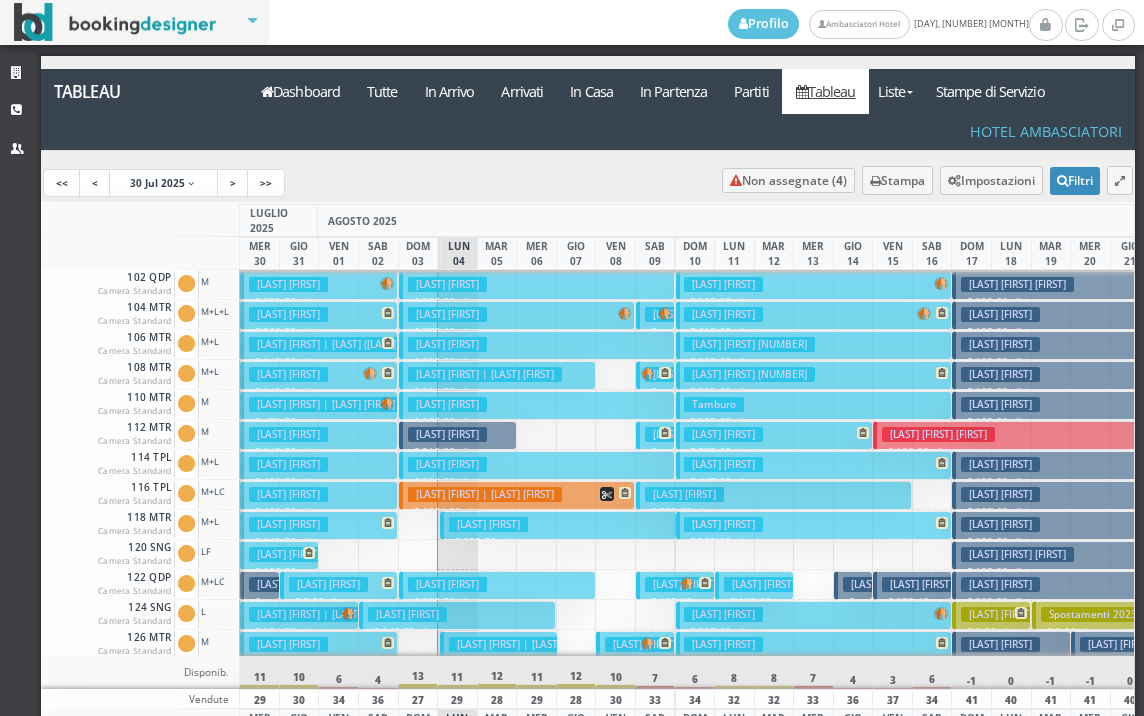 scroll, scrollTop: 0, scrollLeft: 0, axis: both 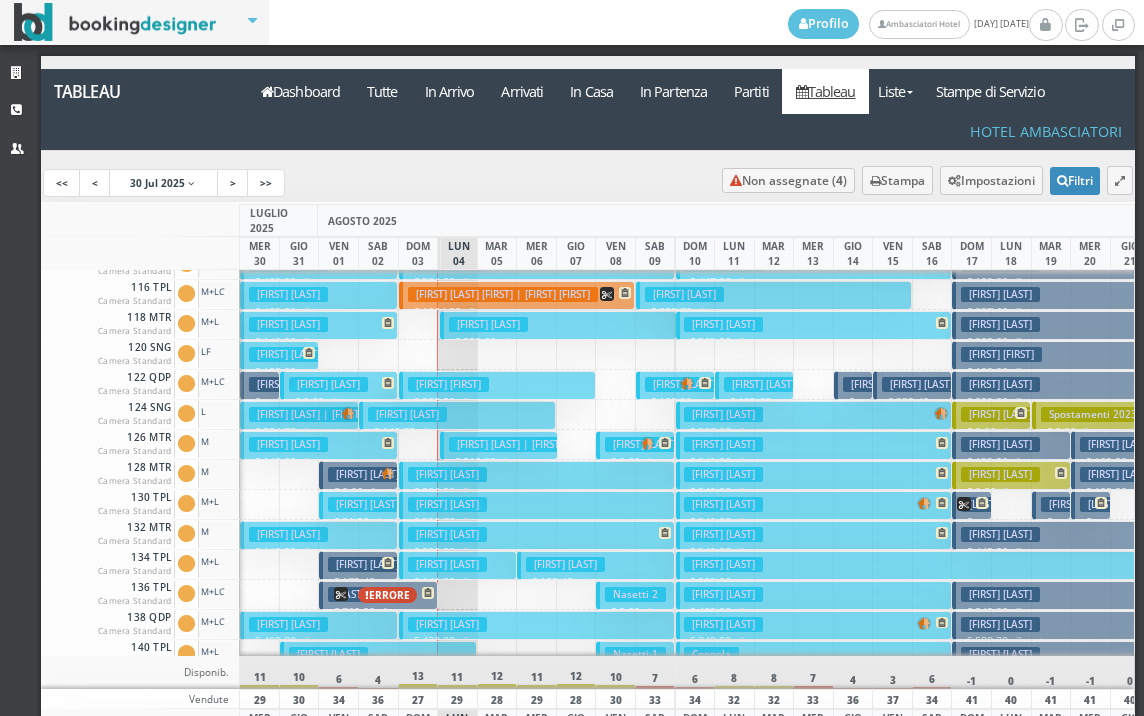 click on "[LAST] [FIRST]" at bounding box center [447, 474] 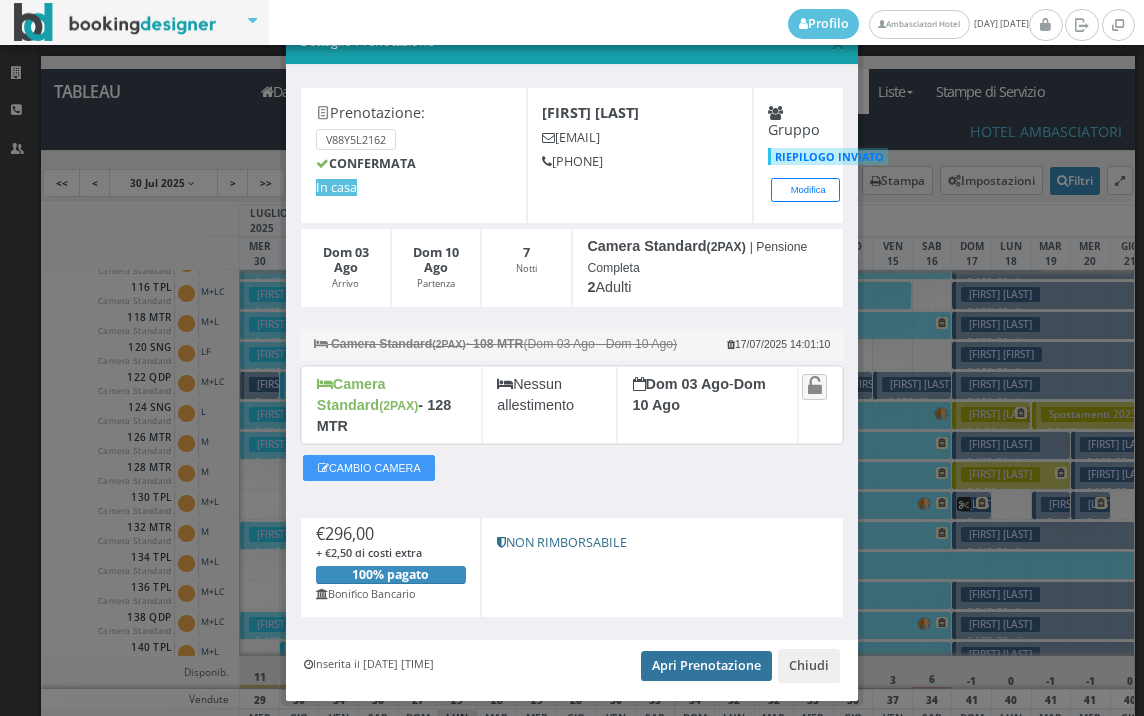 scroll, scrollTop: 78, scrollLeft: 0, axis: vertical 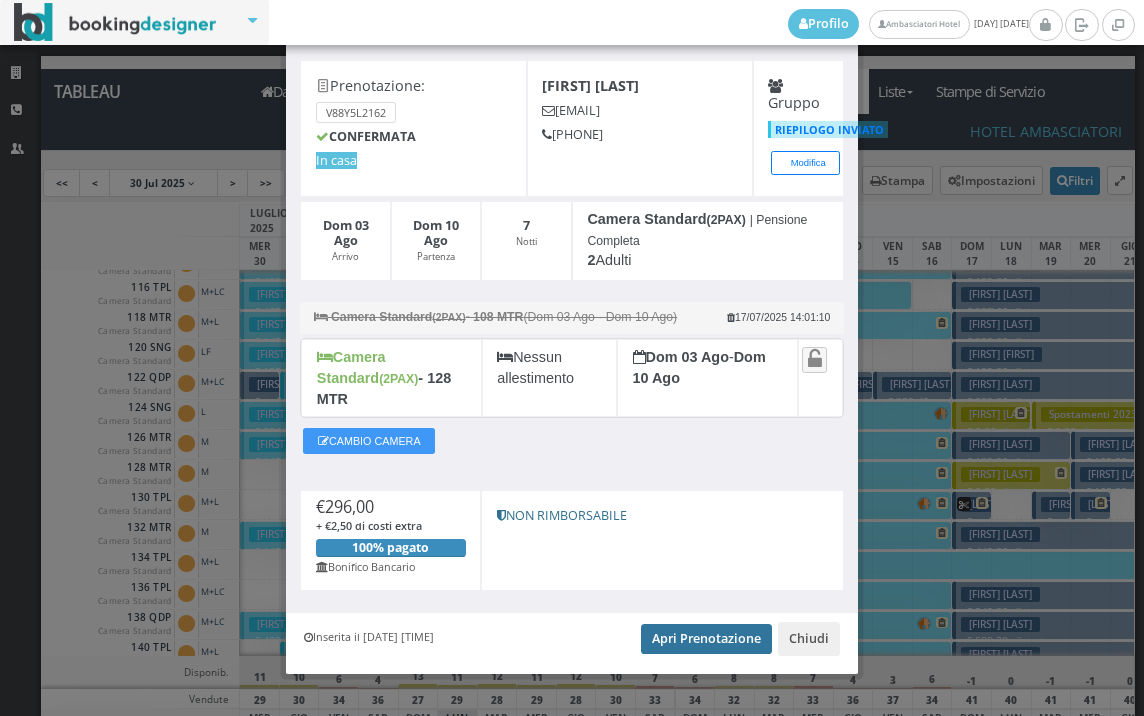 click on "Apri Prenotazione" at bounding box center [706, 639] 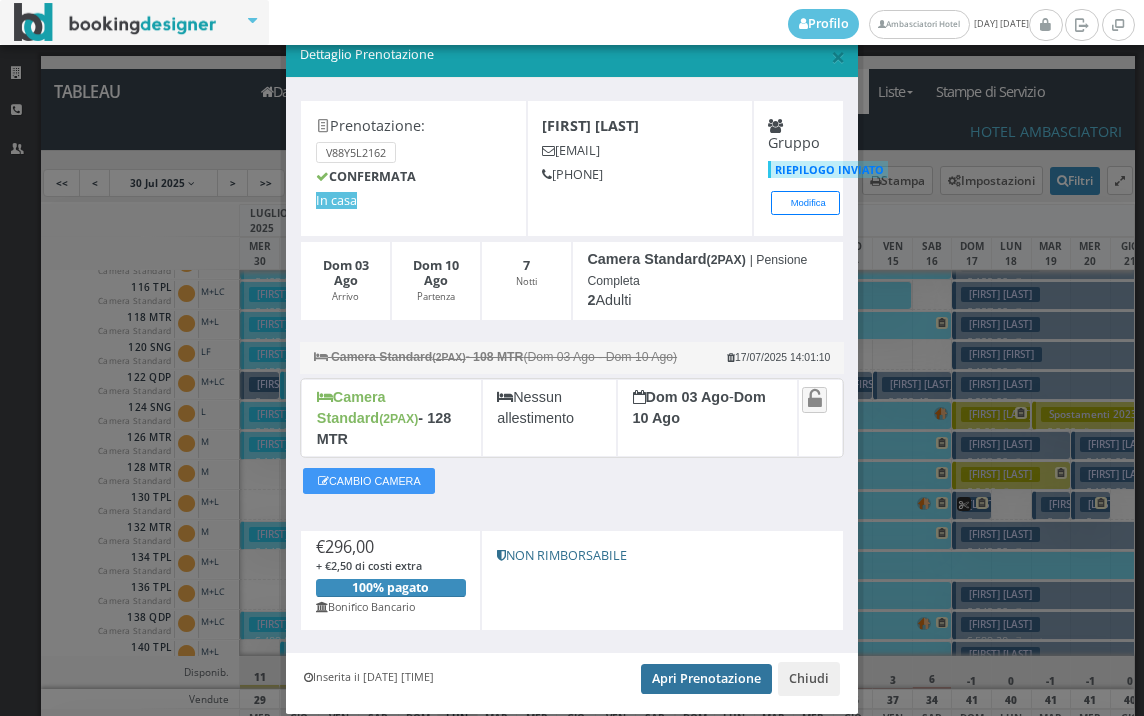scroll, scrollTop: 0, scrollLeft: 0, axis: both 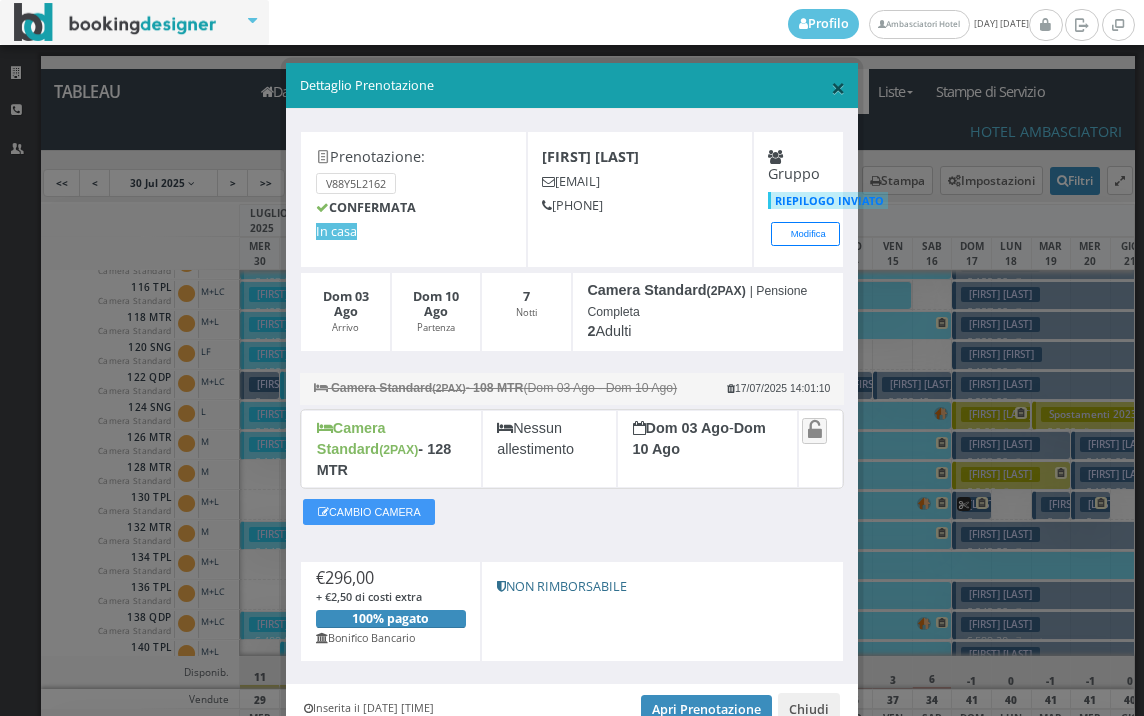 click on "×" at bounding box center [838, 87] 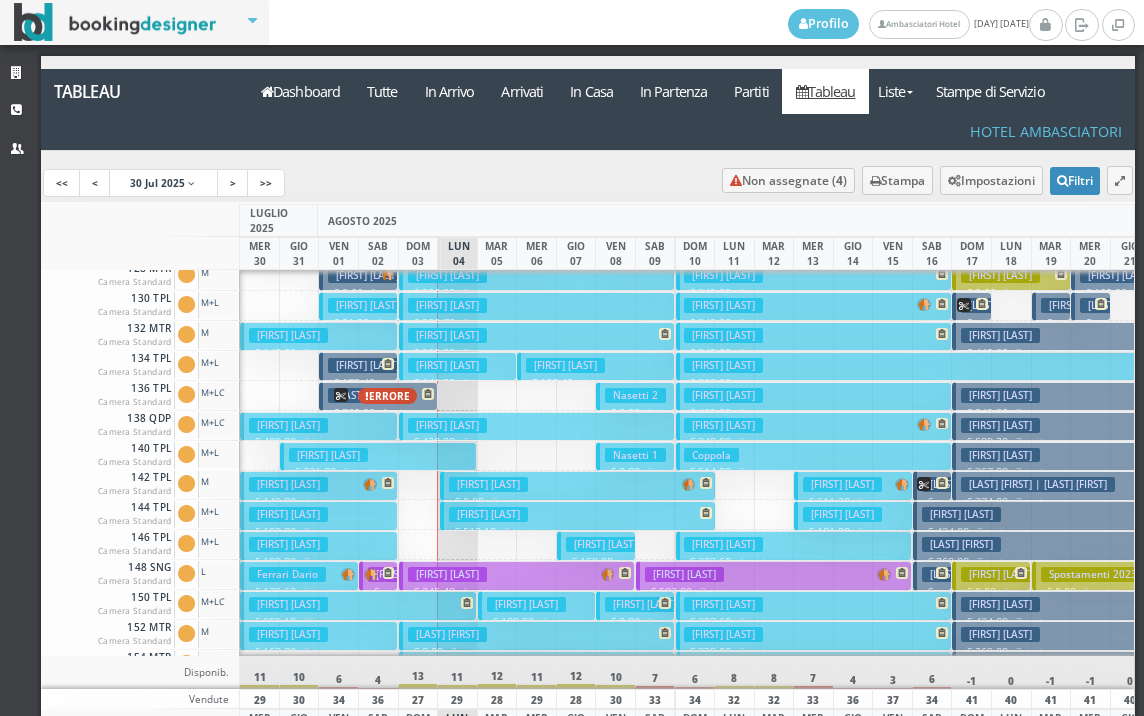 scroll, scrollTop: 500, scrollLeft: 0, axis: vertical 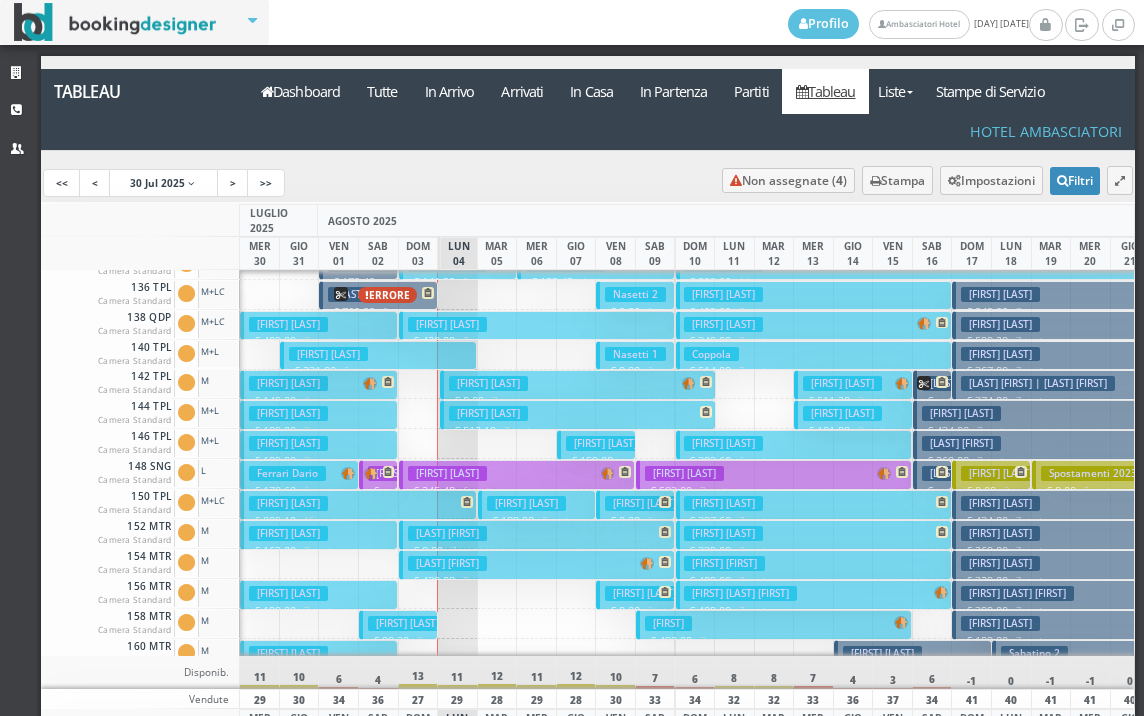 click on "[FIRST] [LAST]" at bounding box center [605, 443] 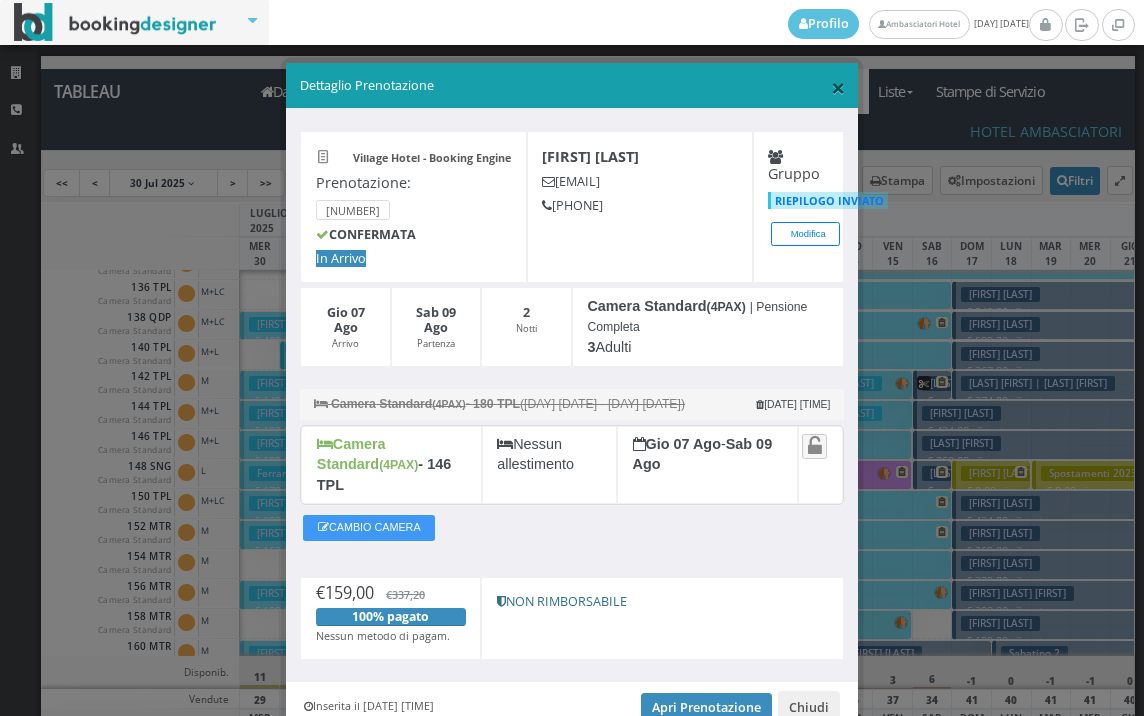 click on "×" at bounding box center (838, 87) 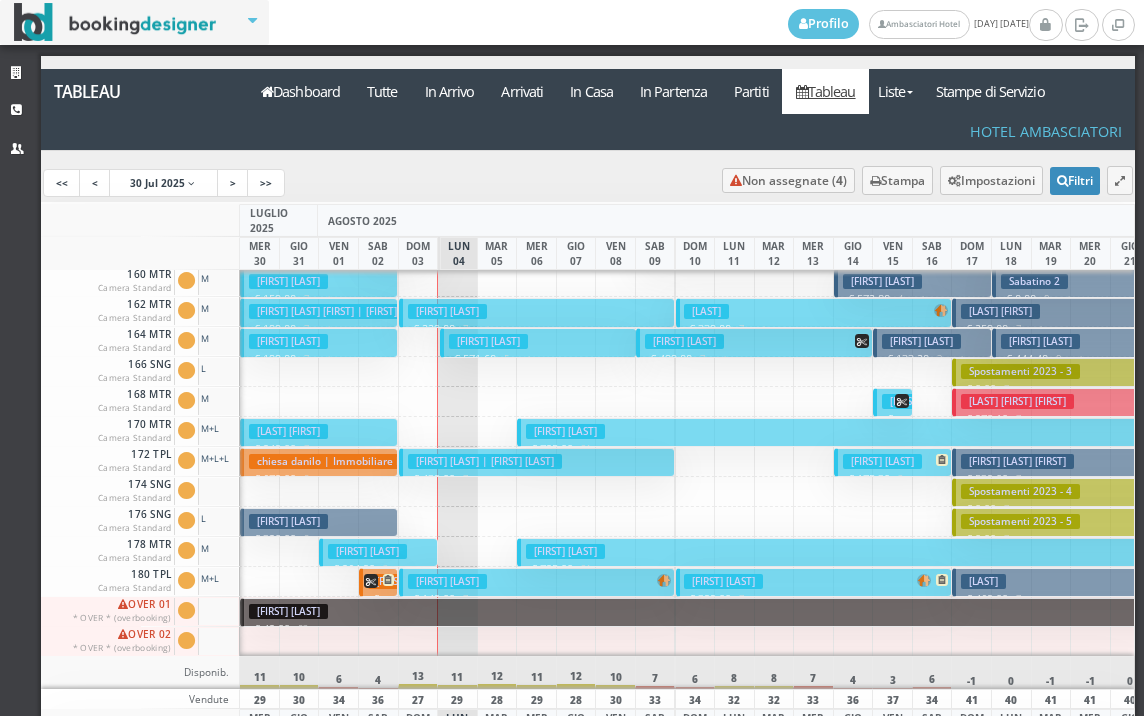 scroll, scrollTop: 900, scrollLeft: 0, axis: vertical 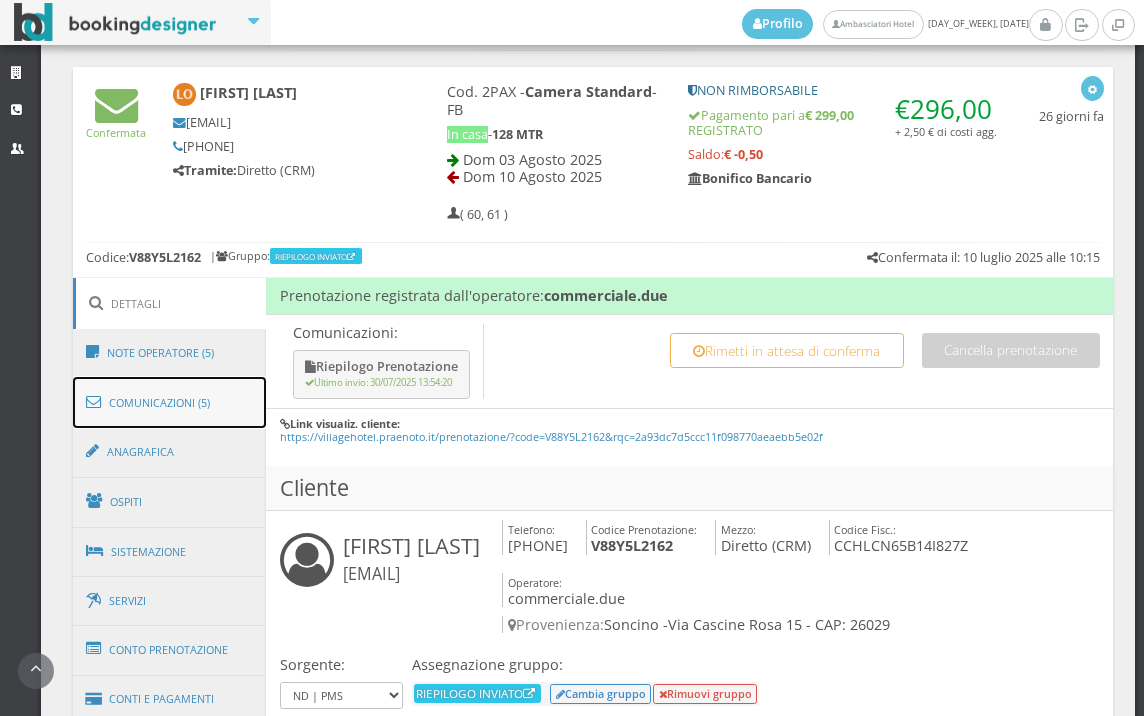 click on "Comunicazioni (5)" at bounding box center [170, 403] 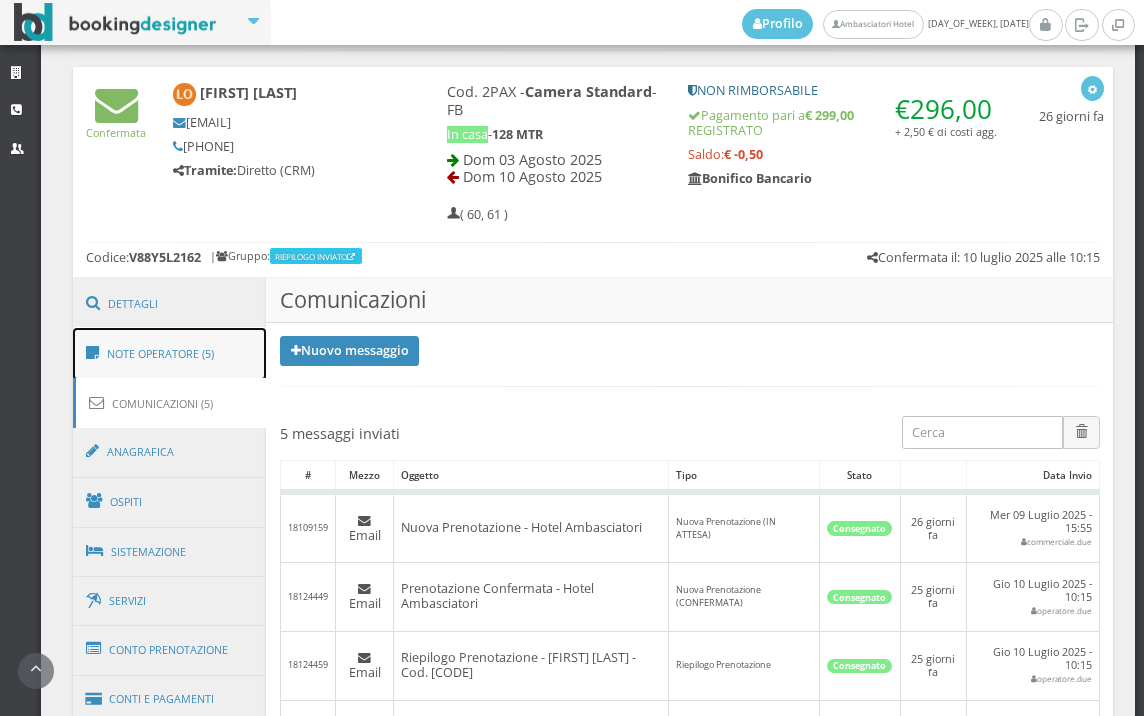 click on "Note Operatore (5)" at bounding box center (170, 354) 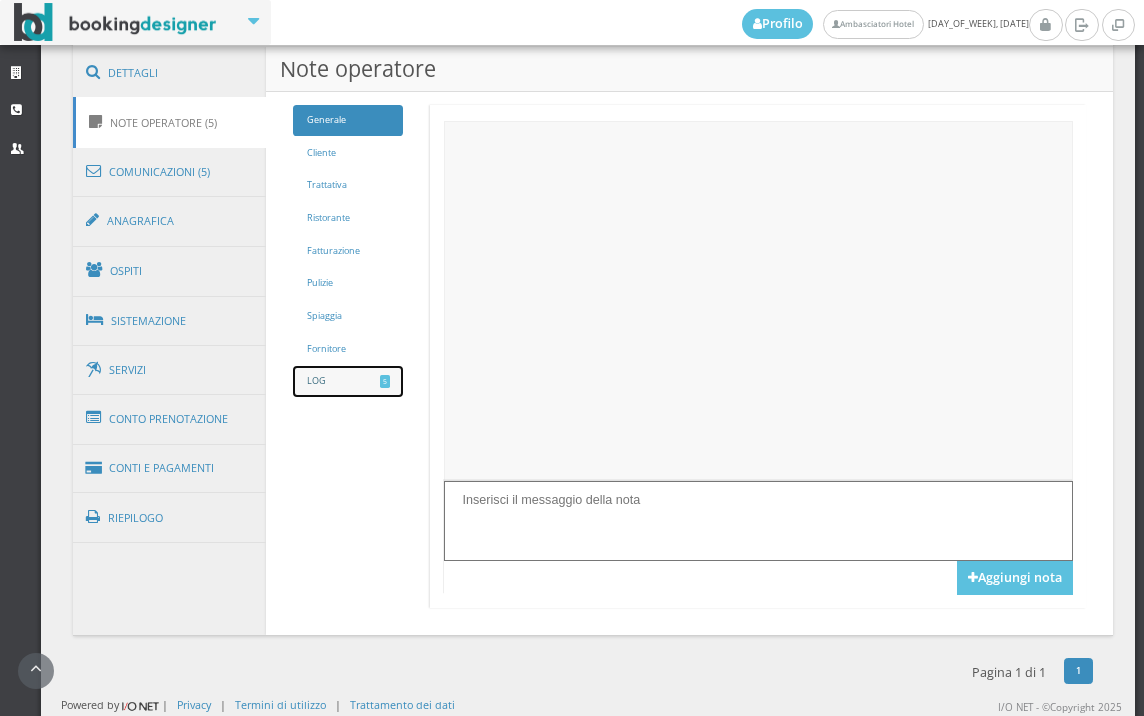 click on "LOG  5" at bounding box center [348, 381] 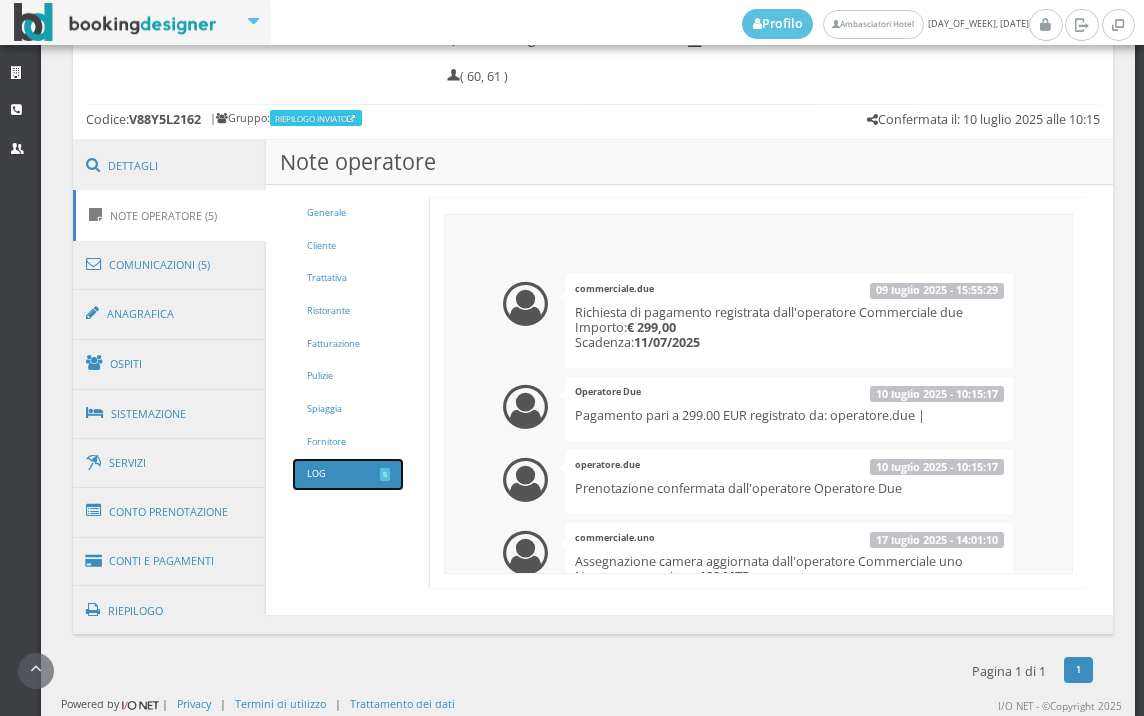 scroll, scrollTop: 1011, scrollLeft: 0, axis: vertical 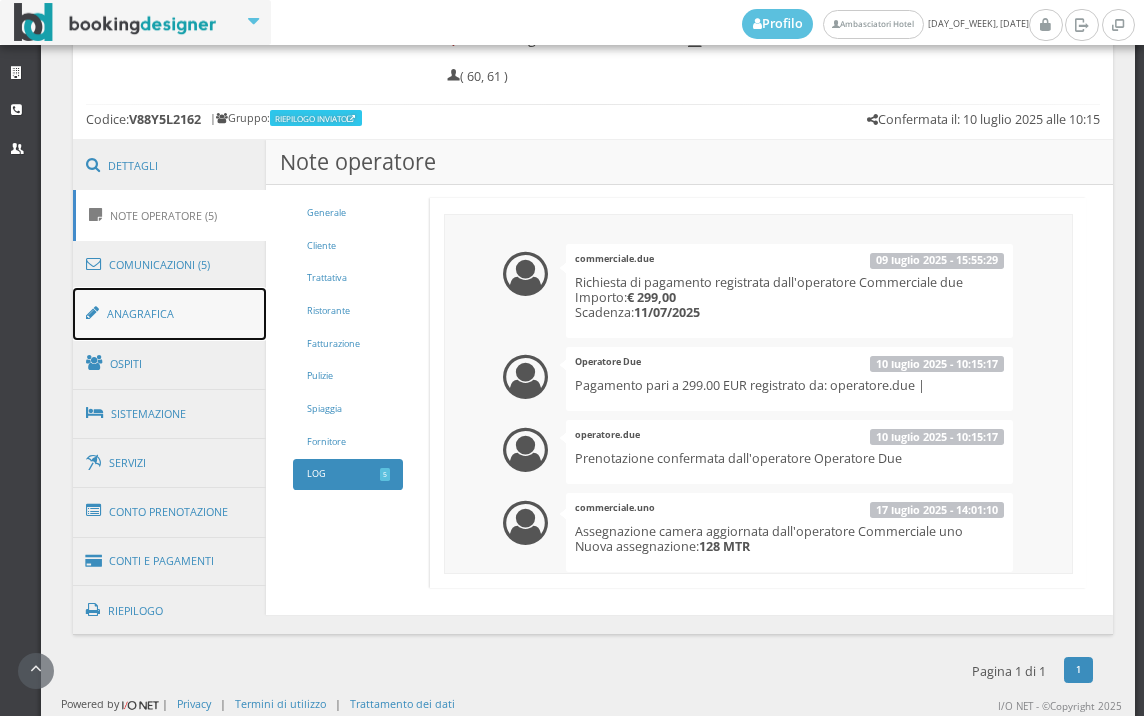 click on "Anagrafica" at bounding box center [170, 314] 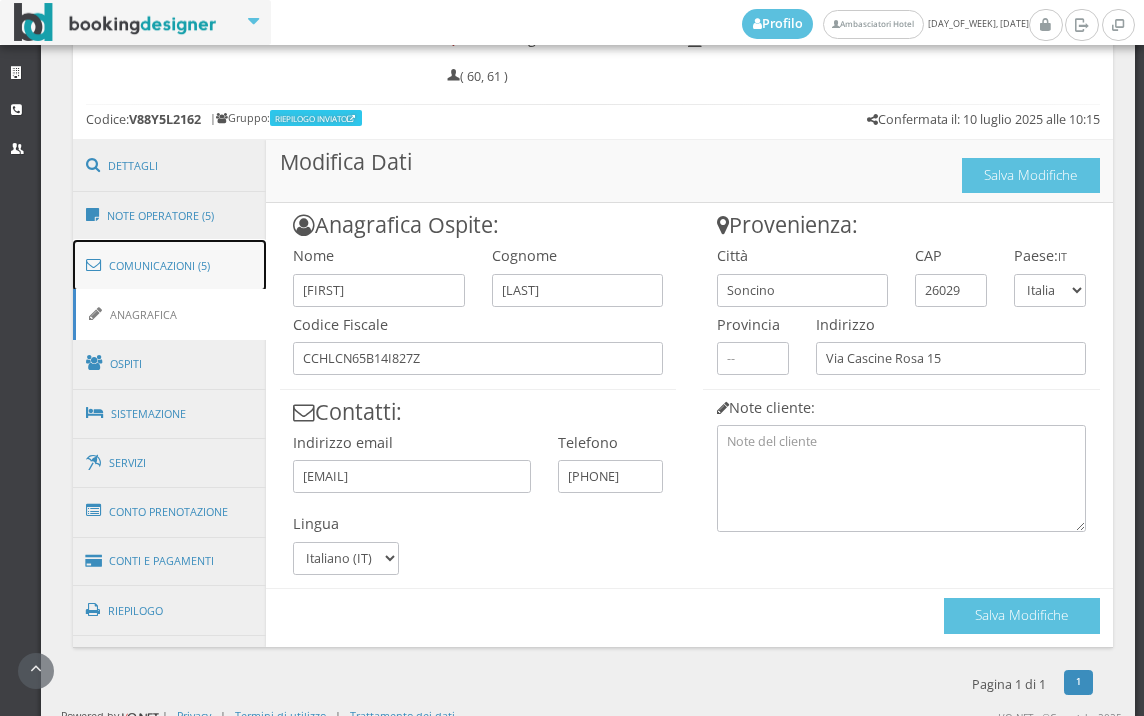 click on "Comunicazioni (5)" at bounding box center [170, 266] 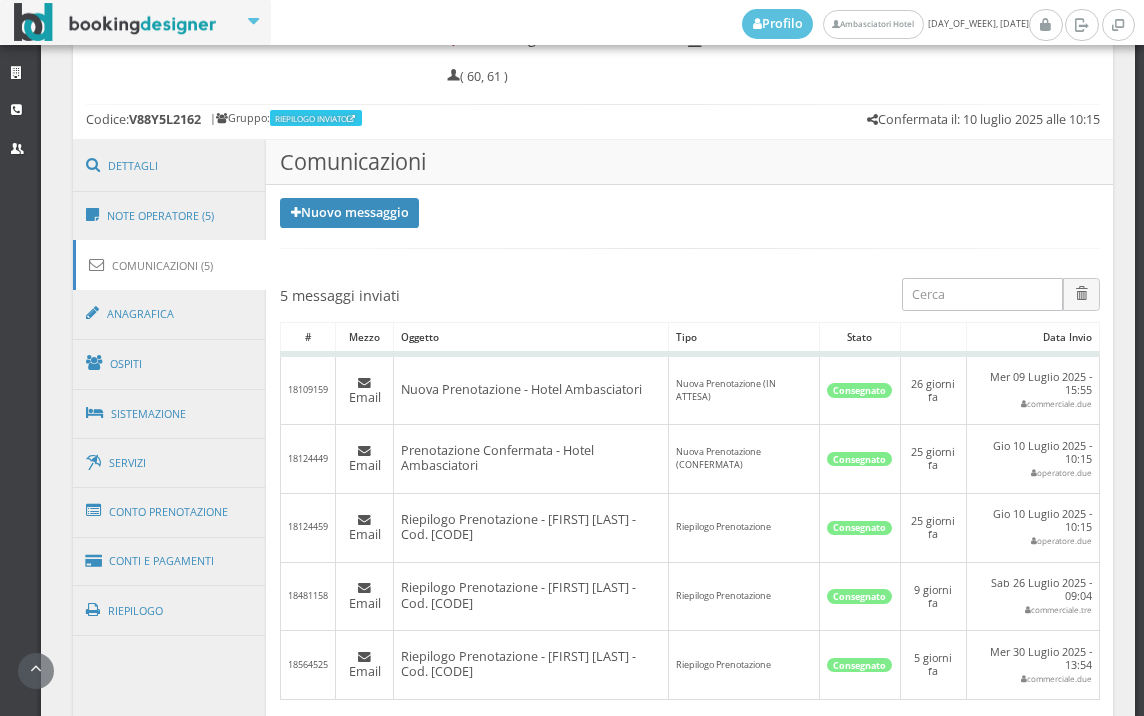 click on "Comunicazioni (5)" at bounding box center (170, 265) 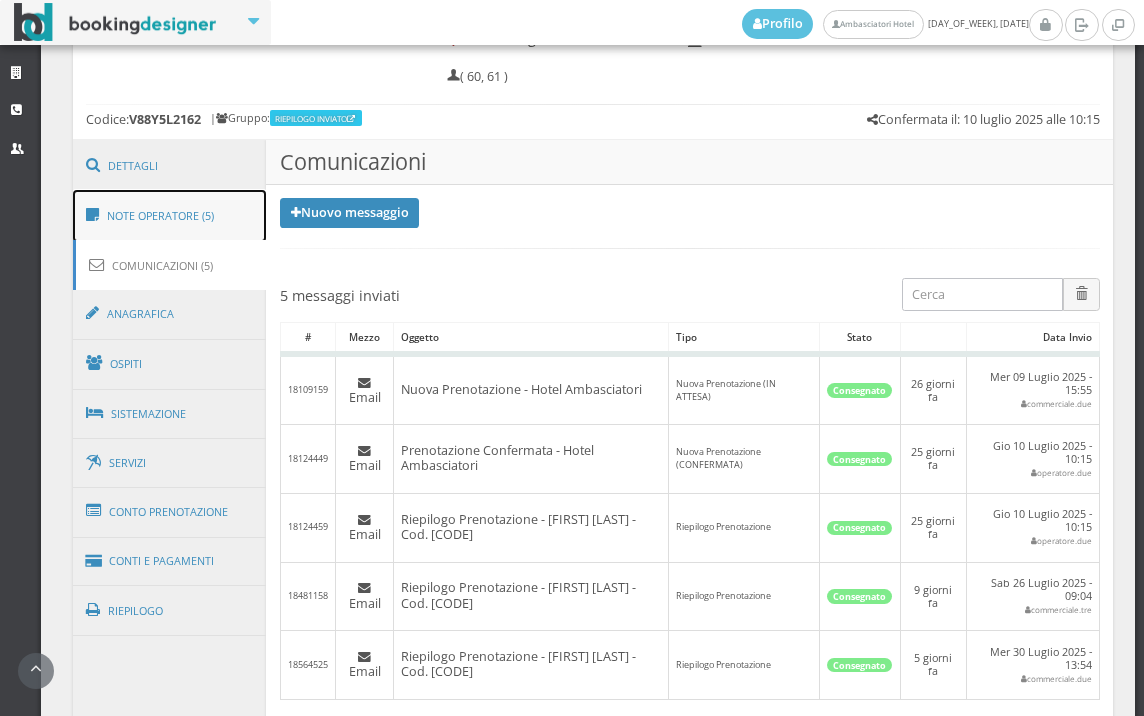 click on "Note Operatore (5)" at bounding box center (170, 216) 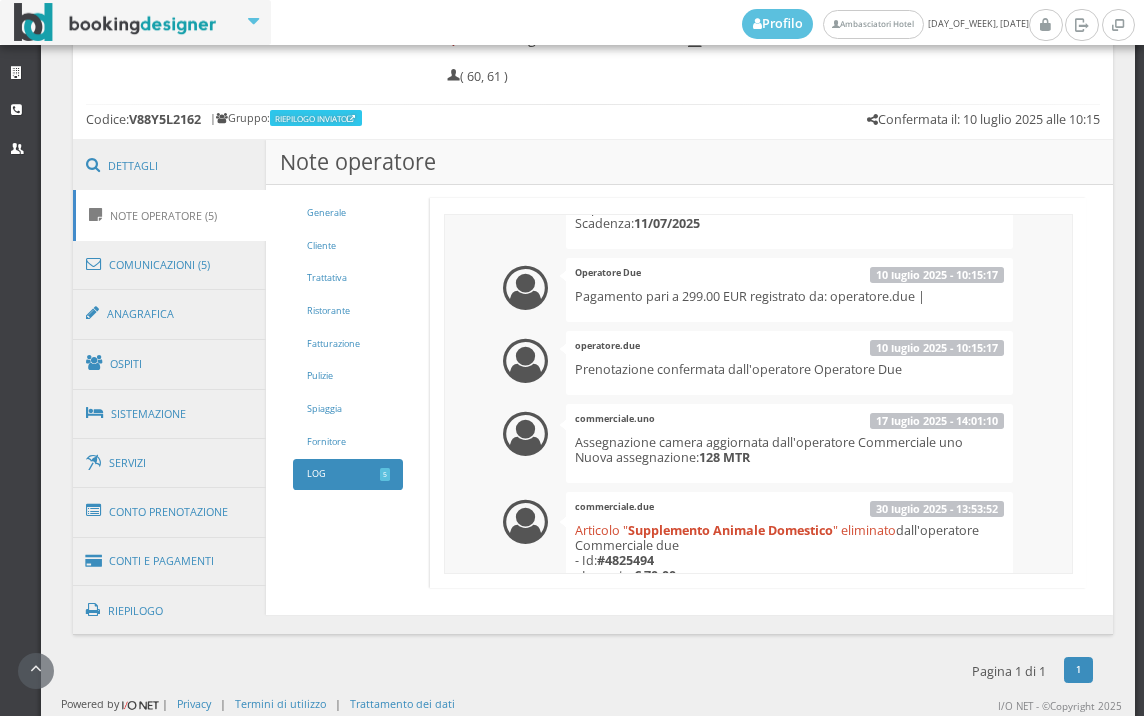 scroll, scrollTop: 255, scrollLeft: 0, axis: vertical 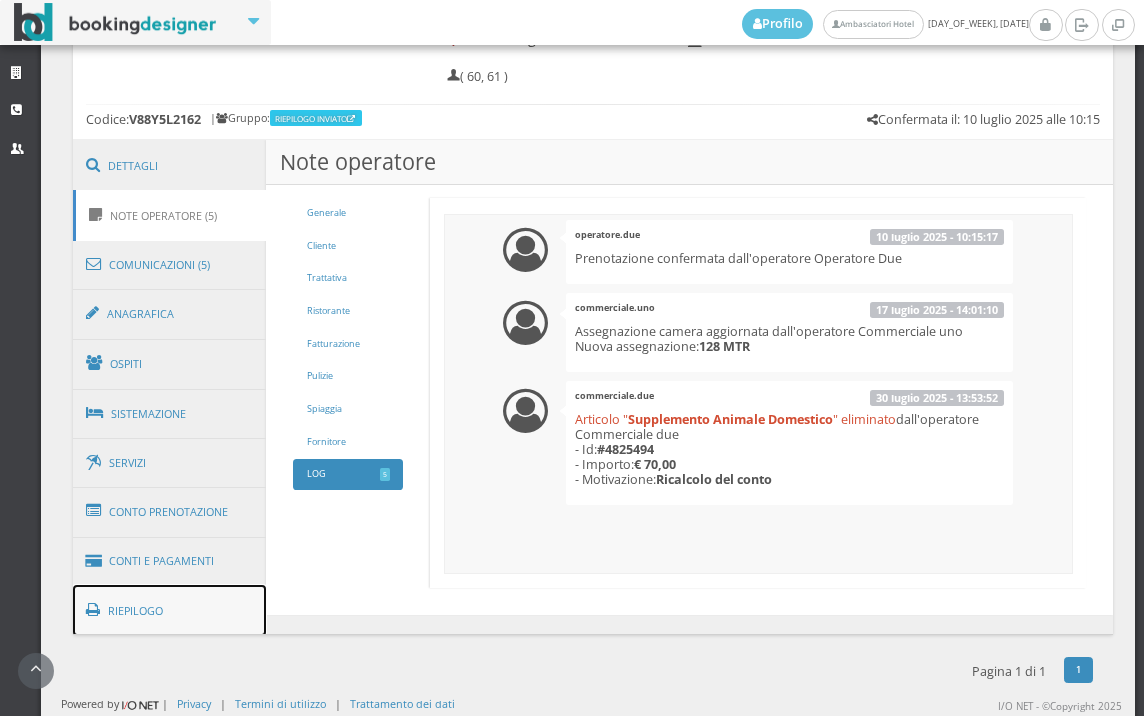 click on "Riepilogo" at bounding box center (170, 611) 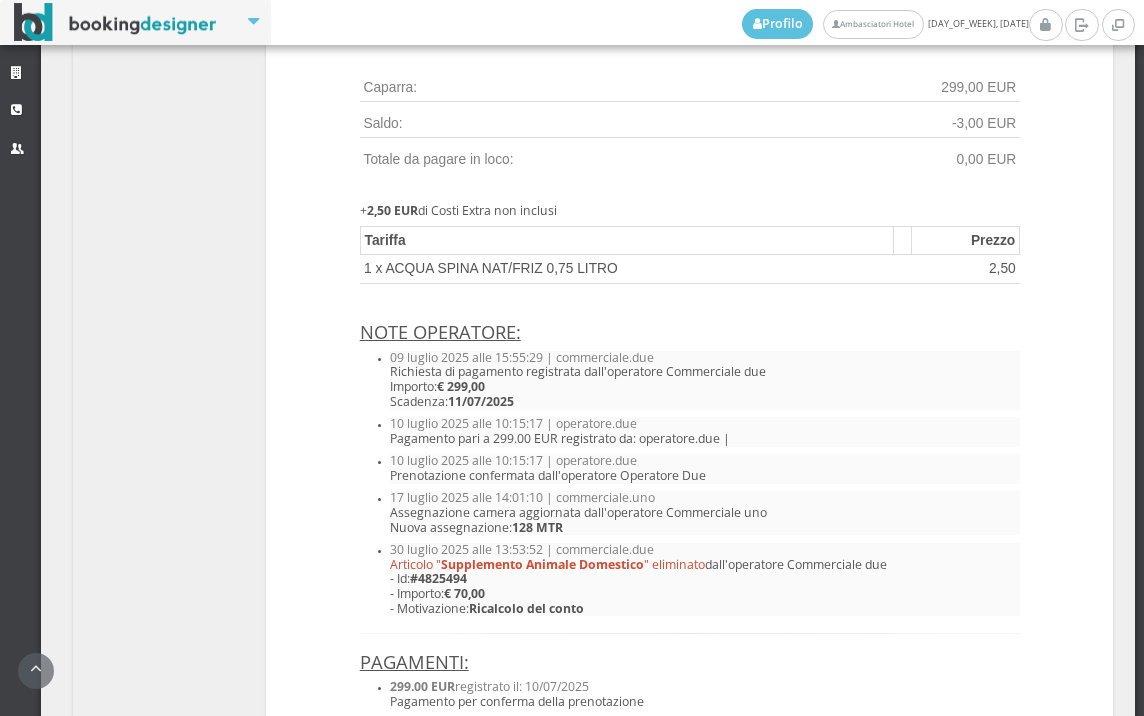 scroll, scrollTop: 2011, scrollLeft: 0, axis: vertical 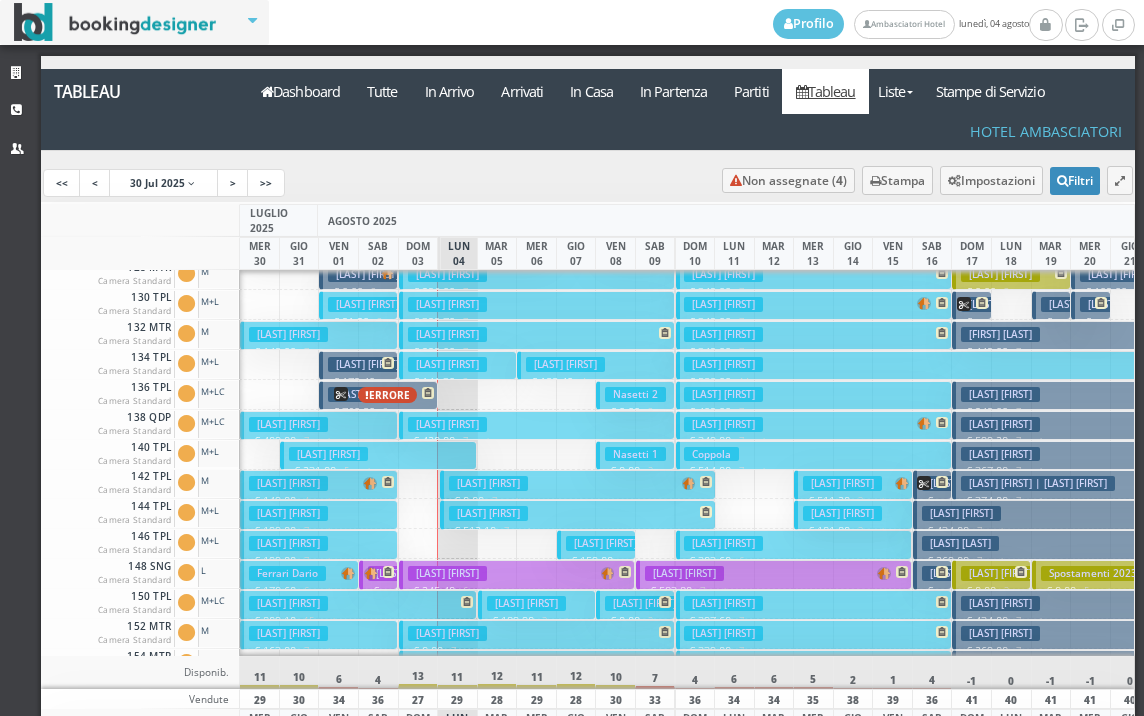 click on "Nasetti 2" at bounding box center (635, 394) 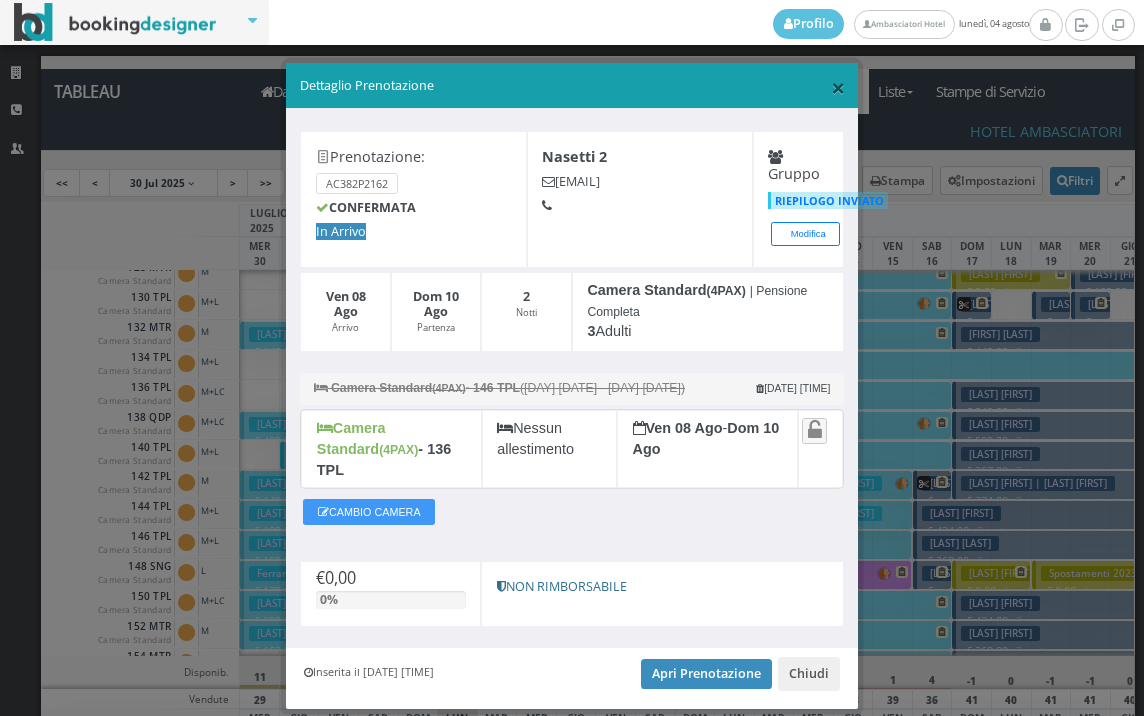 click on "×" at bounding box center [838, 87] 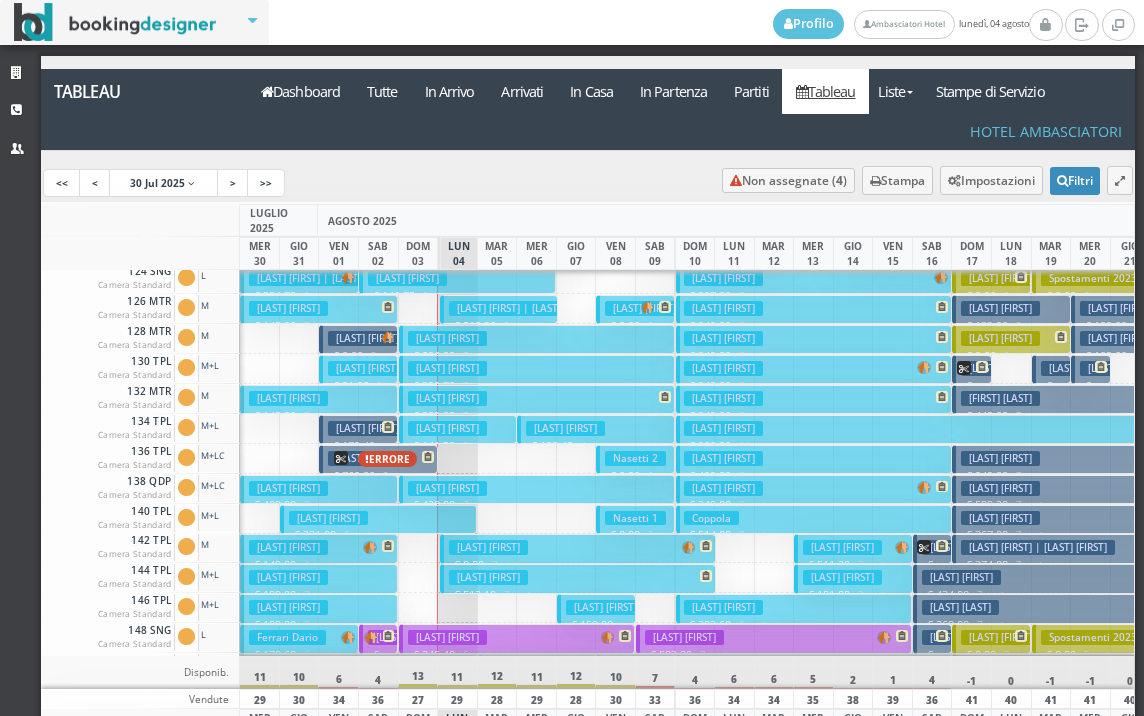 scroll, scrollTop: 305, scrollLeft: 0, axis: vertical 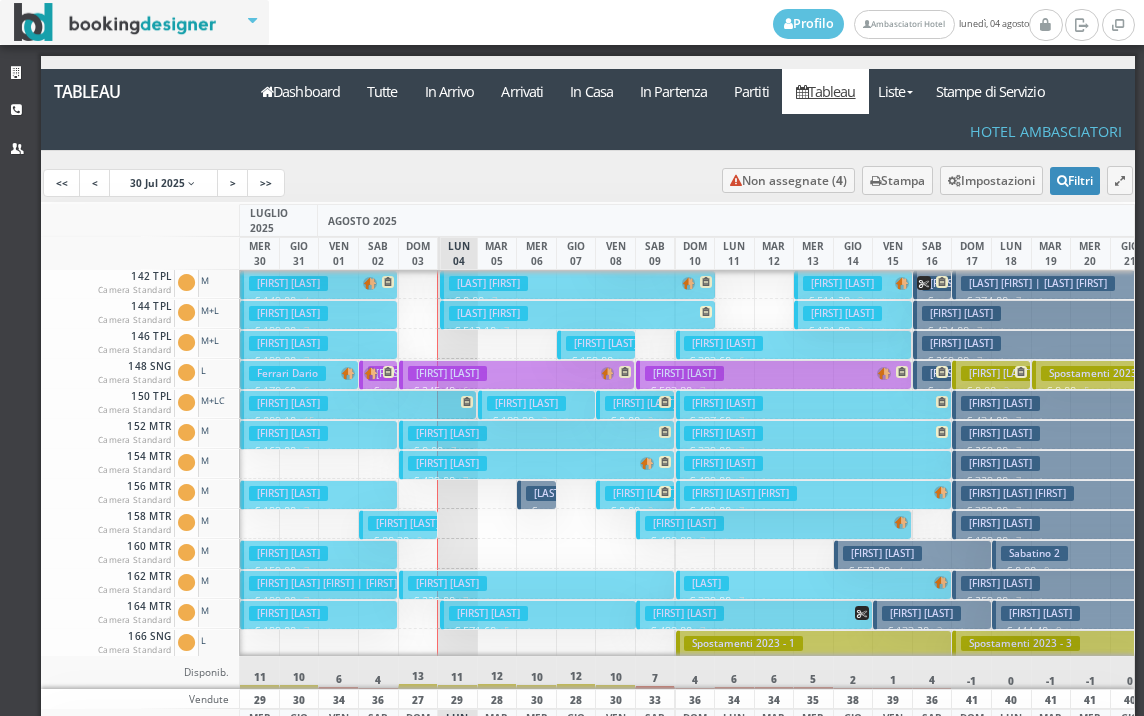 click on "[CURRENCY] [NUMBER] [NUMBER] [TERM]" at bounding box center [538, 534] 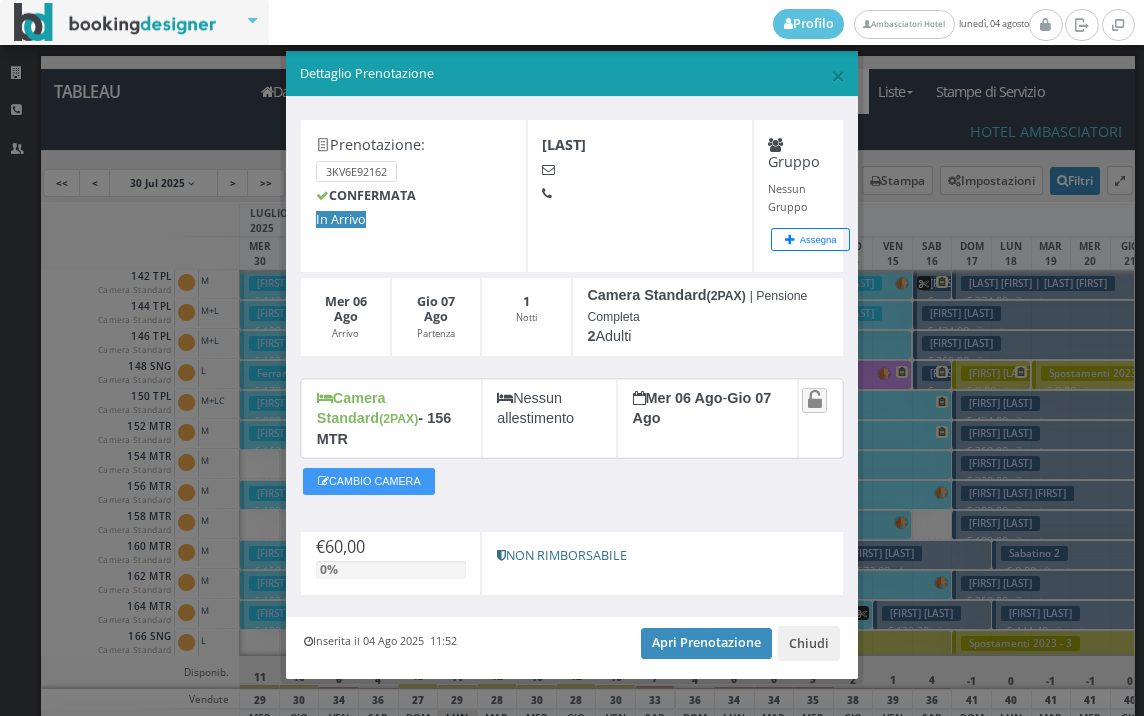 scroll, scrollTop: 18, scrollLeft: 0, axis: vertical 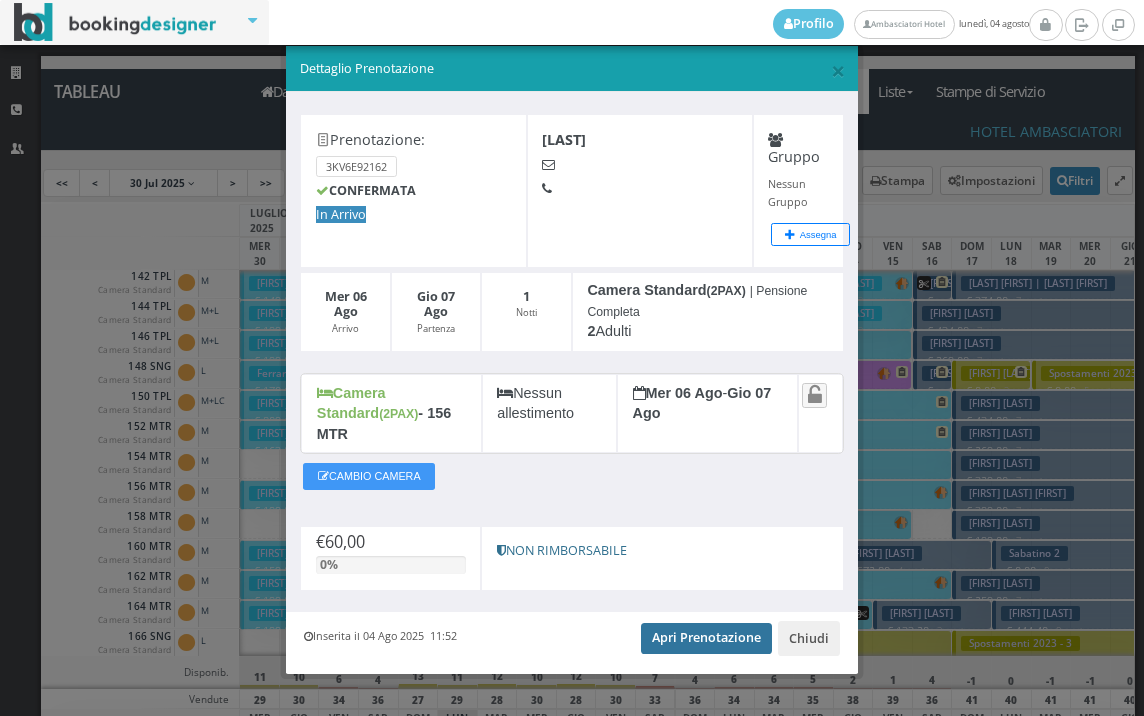 click on "Apri Prenotazione" at bounding box center (706, 638) 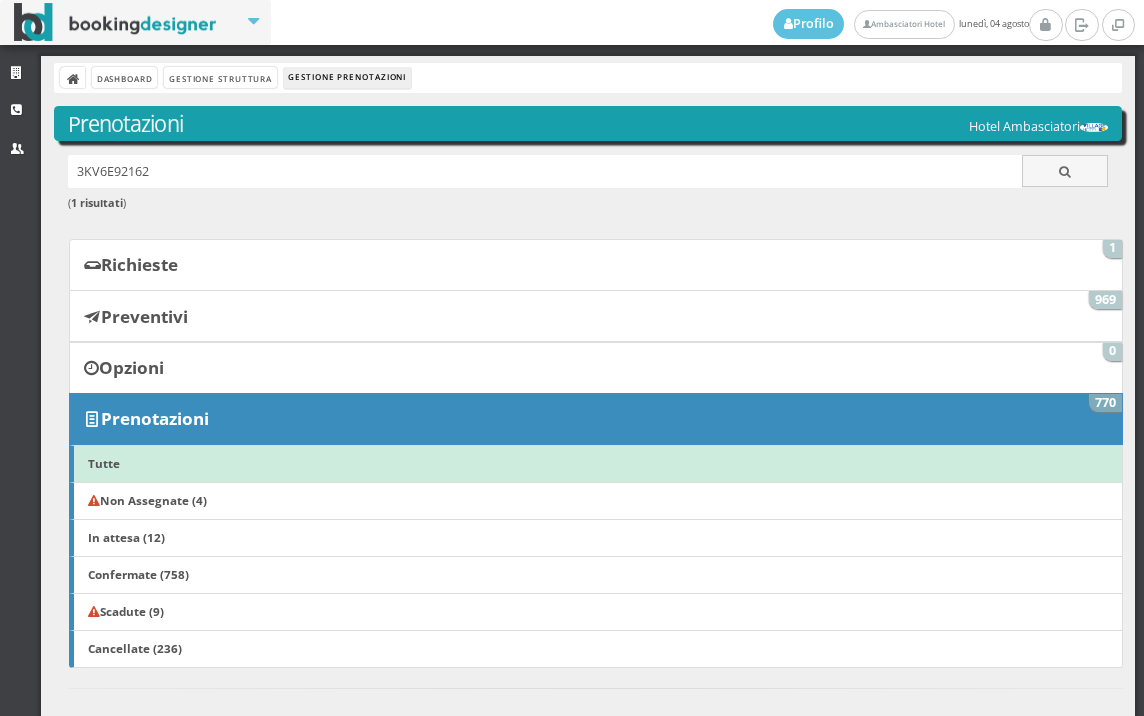 scroll, scrollTop: 0, scrollLeft: 0, axis: both 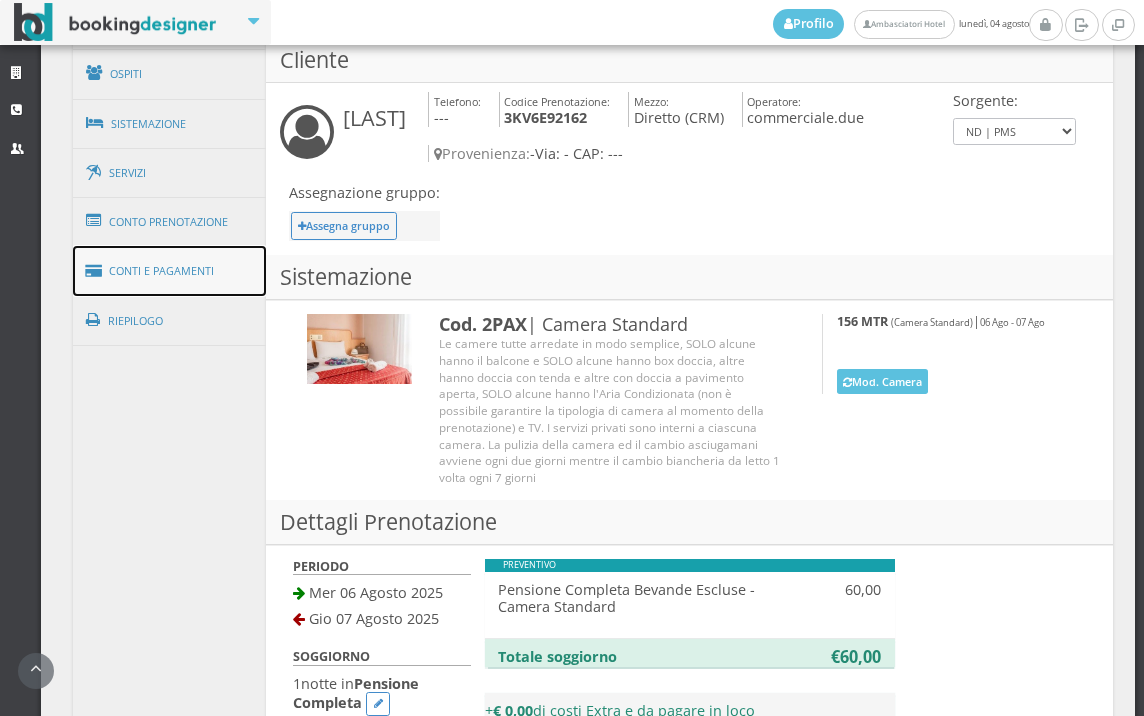 click on "Conti e Pagamenti" at bounding box center (170, 271) 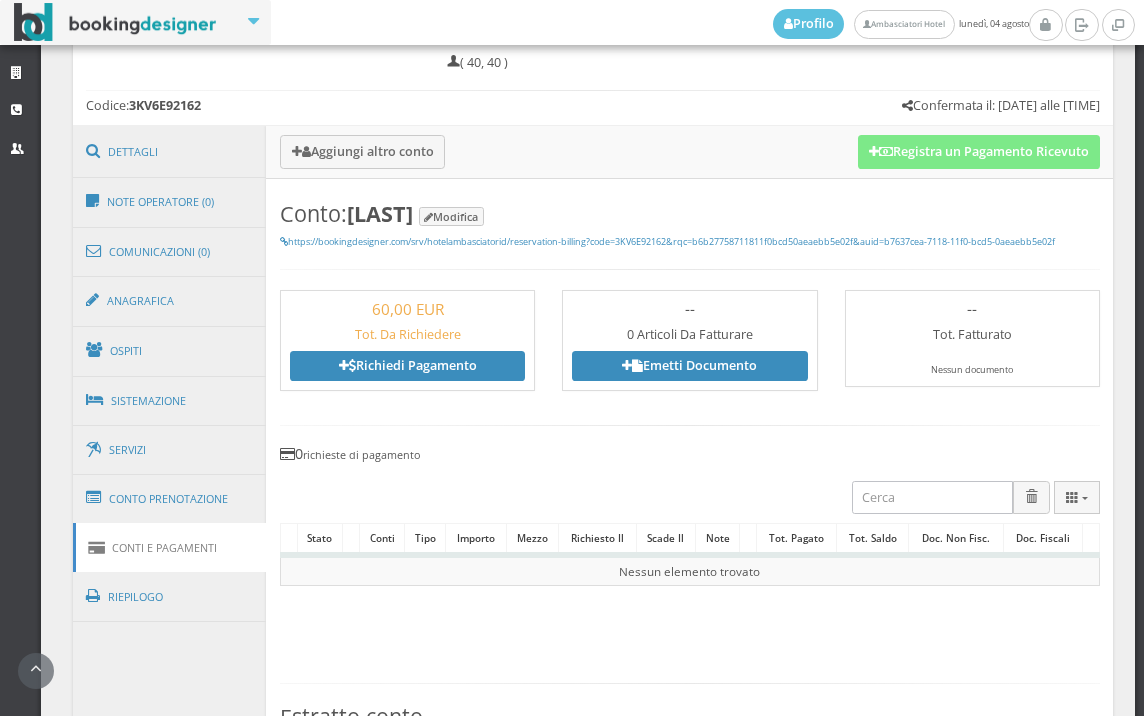 scroll, scrollTop: 1001, scrollLeft: 0, axis: vertical 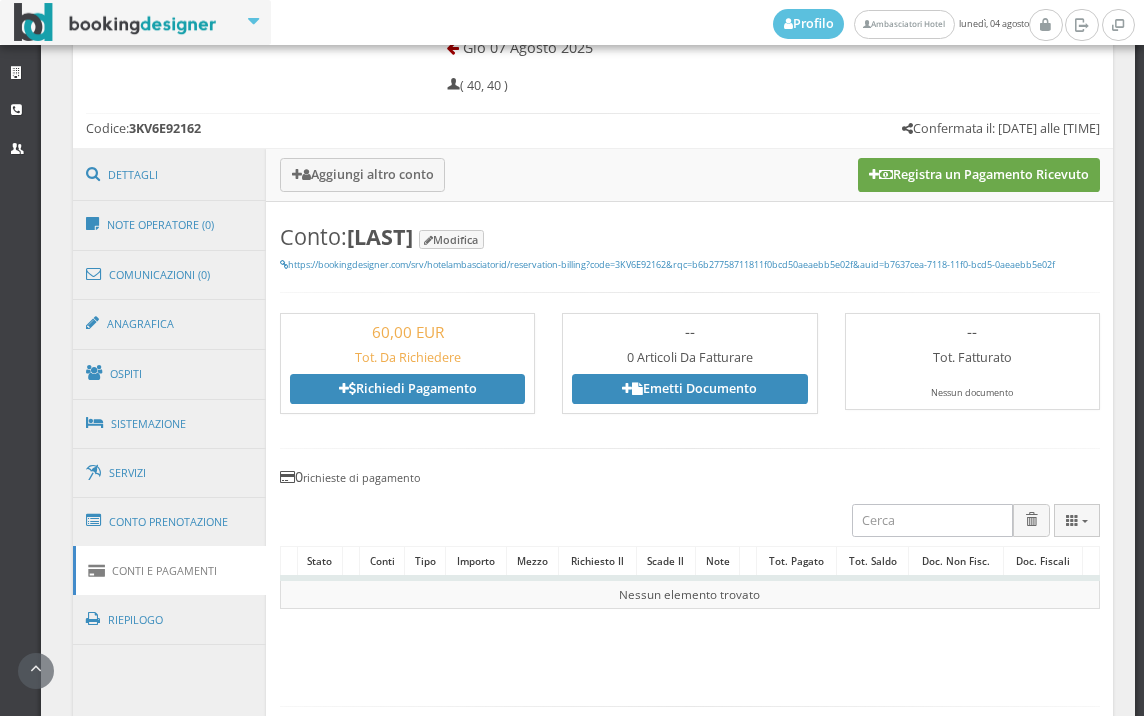 click on "Registra un Pagamento Ricevuto" at bounding box center [979, 175] 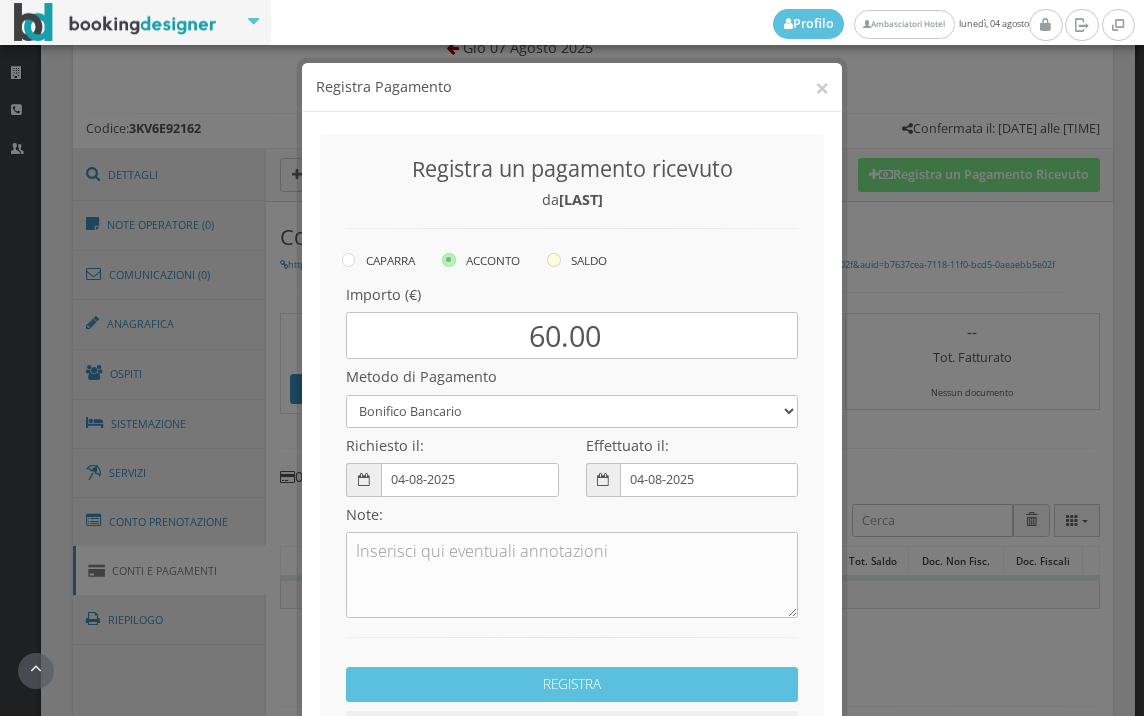 click at bounding box center (554, 260) 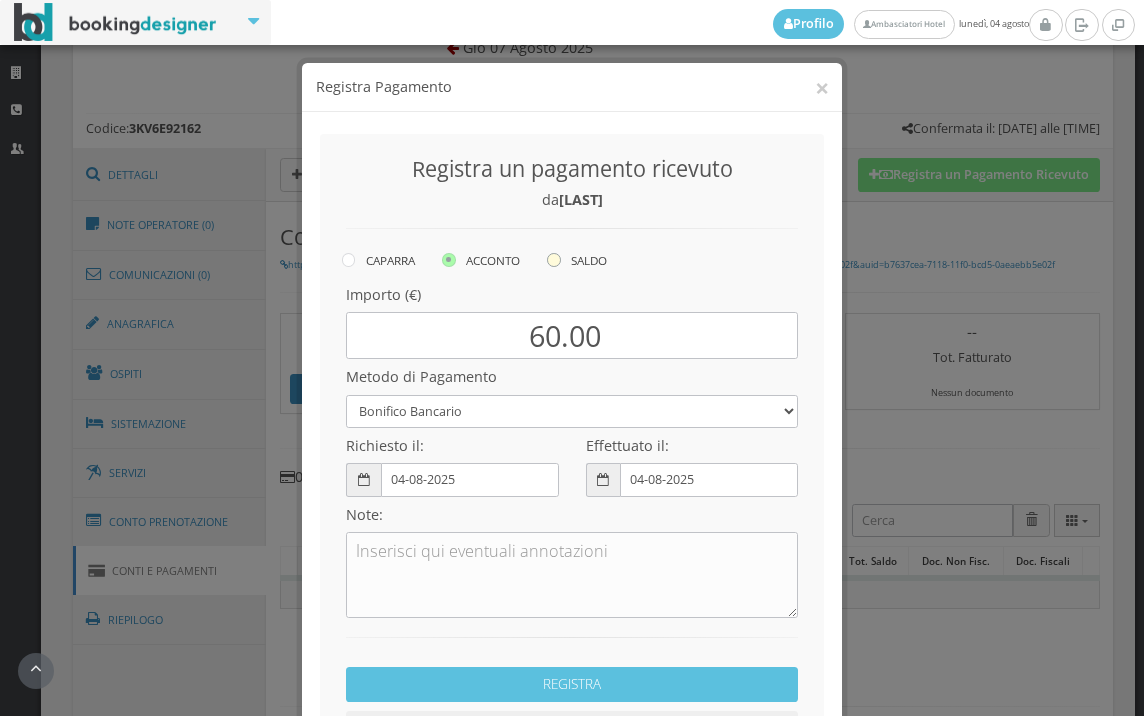 click on "SALDO" at bounding box center (-8464, 258) 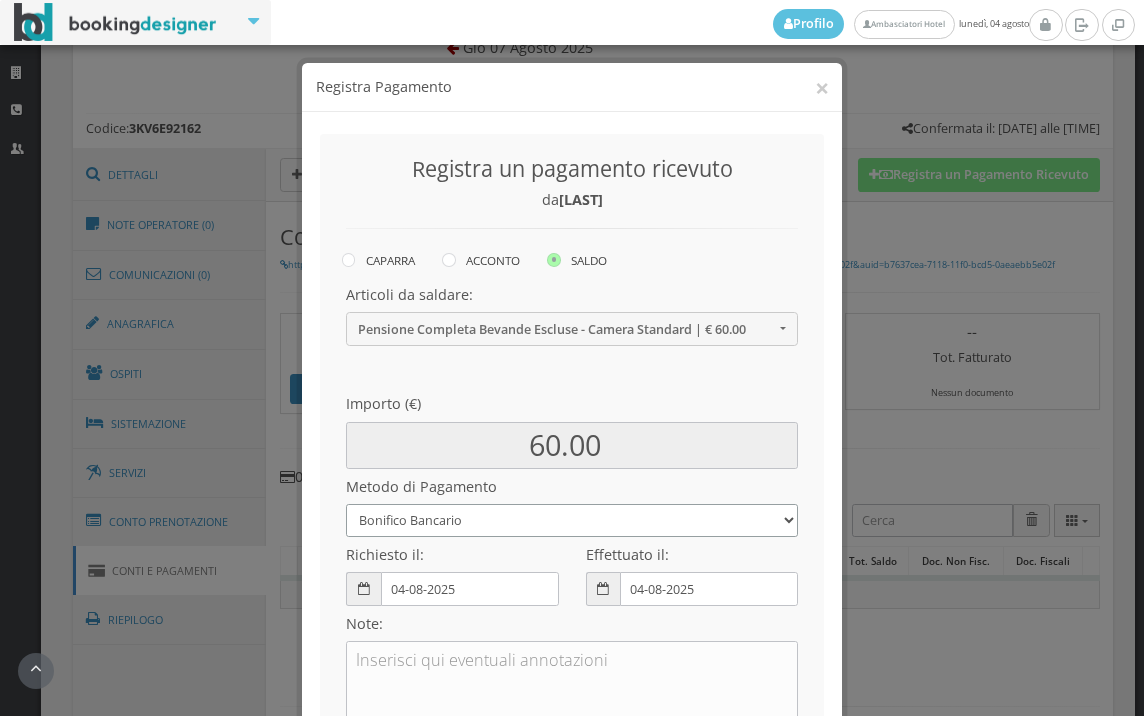 click on "Bonifico Bancario
BONIFICO SUM UP
Contanti
Assegno Bancario
Assegno Circolare
Vaglia Postale
Voucher
Tramite BOOKING.COM
Bonus vacanze (Dl n. 34/2020)
POS (in loco)
Pagamento online con carta di credito (Stripe)
Pagamento online con carta di credito (Stripe) !
Pagamento in 3 rate senza interessi con Scalapay
Pagamento in 4 rate senza interessi con Scalapay
Tramite PROMOTODAY" at bounding box center [572, 520] 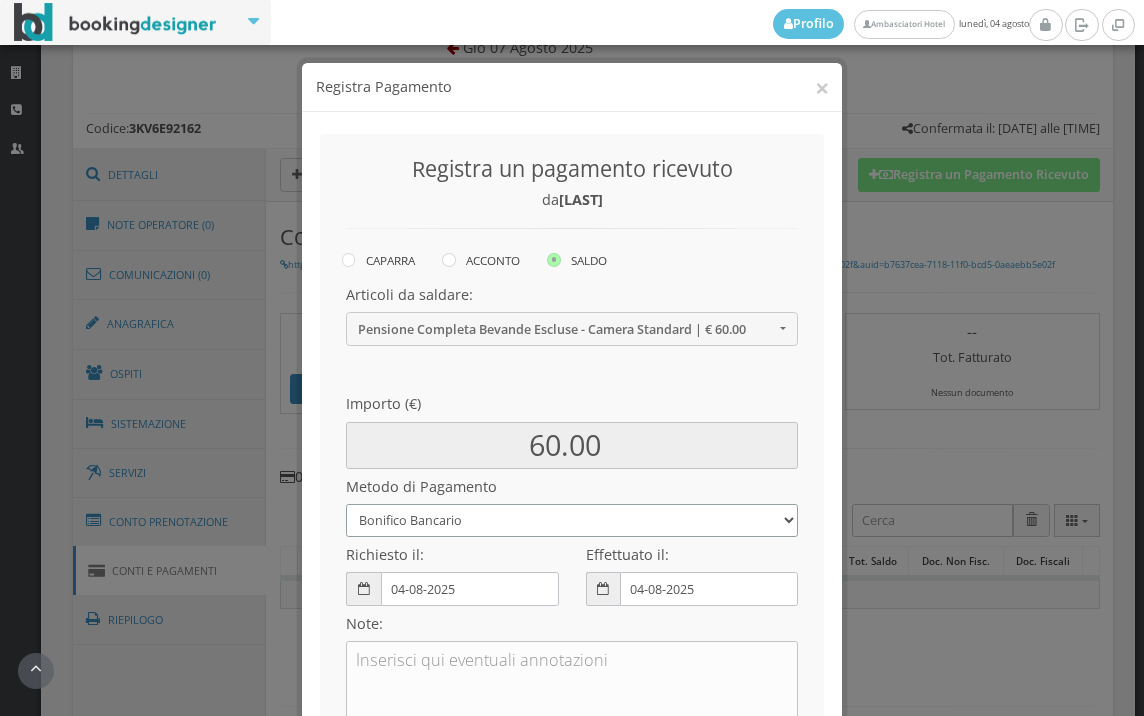 select 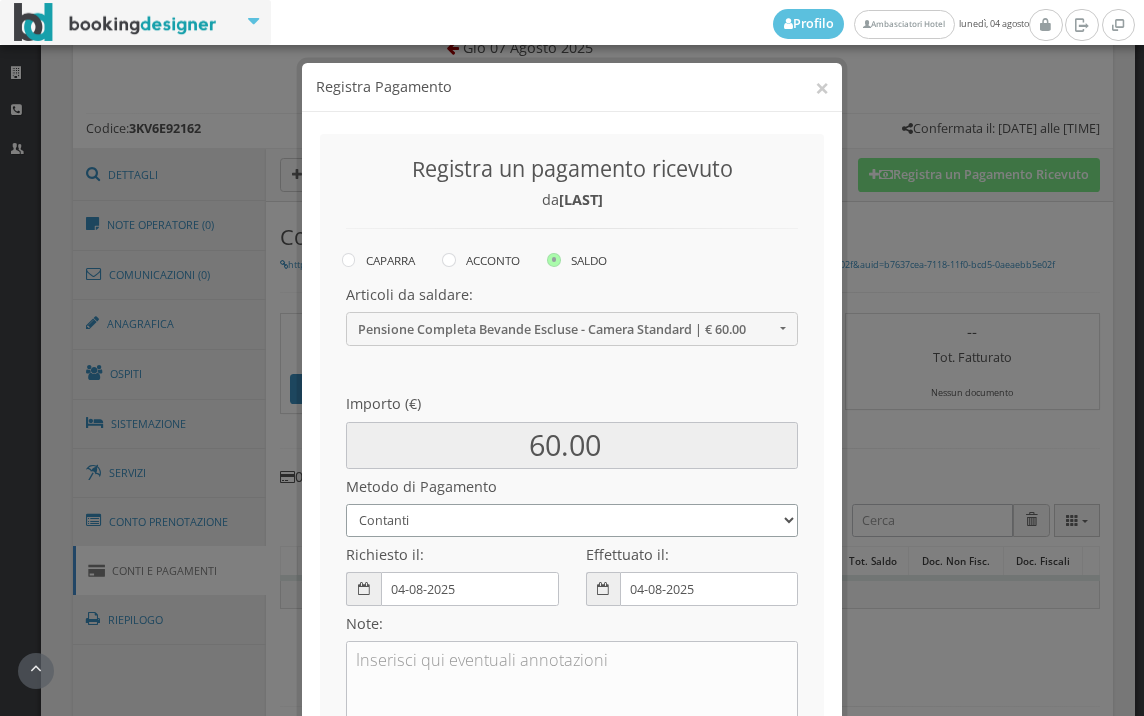 click on "Bonifico Bancario
BONIFICO SUM UP
Contanti
Assegno Bancario
Assegno Circolare
Vaglia Postale
Voucher
Tramite BOOKING.COM
Bonus vacanze (Dl n. 34/2020)
POS (in loco)
Pagamento online con carta di credito (Stripe)
Pagamento online con carta di credito (Stripe) !
Pagamento in 3 rate senza interessi con Scalapay
Pagamento in 4 rate senza interessi con Scalapay
Tramite PROMOTODAY" at bounding box center (572, 520) 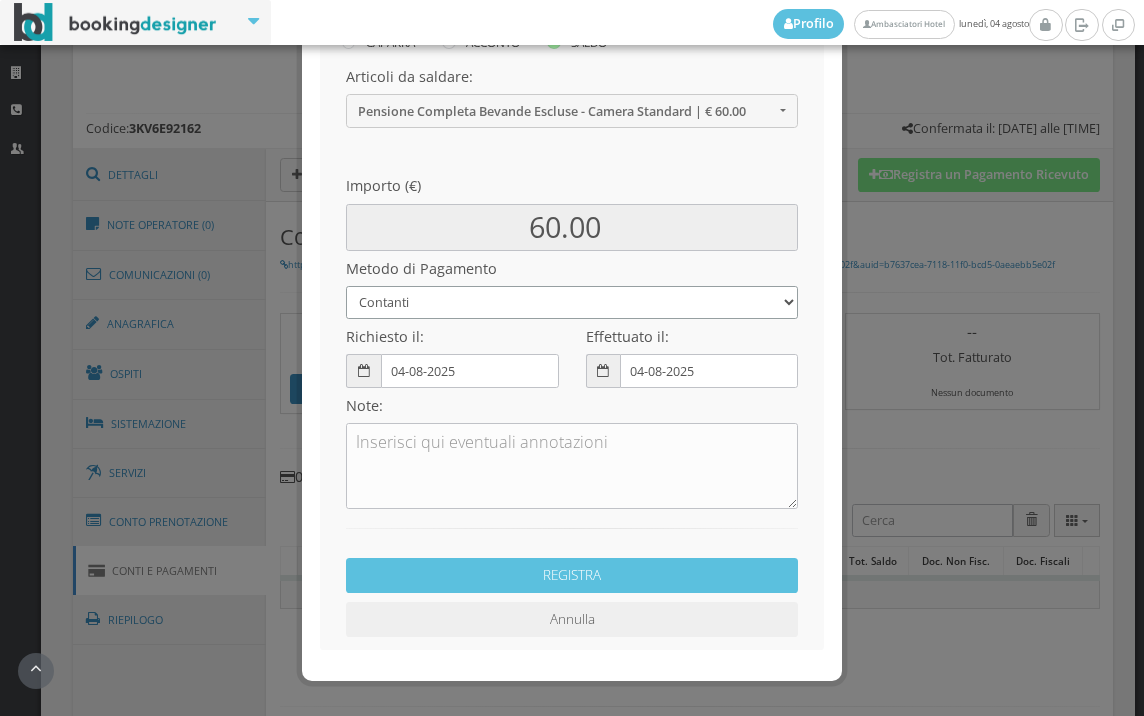 scroll, scrollTop: 273, scrollLeft: 0, axis: vertical 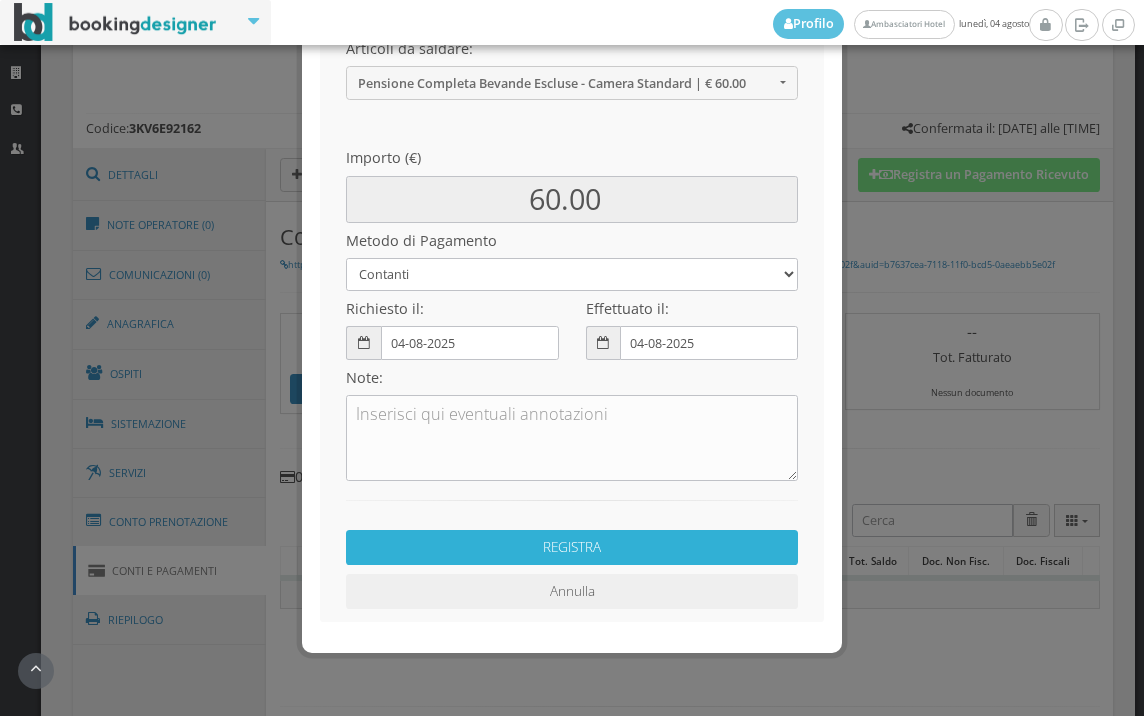 click on "REGISTRA" at bounding box center [572, 547] 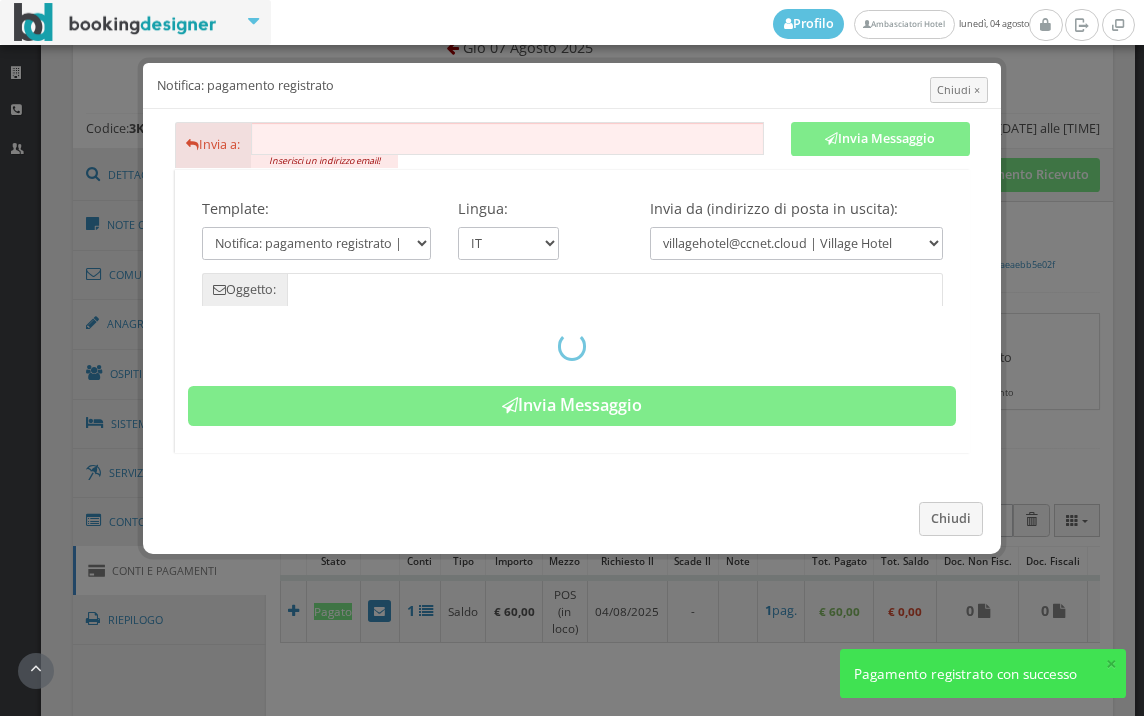 type on "Pagamento registrato - Prenotazione: 3KV6E92162 -  Zivkovic" 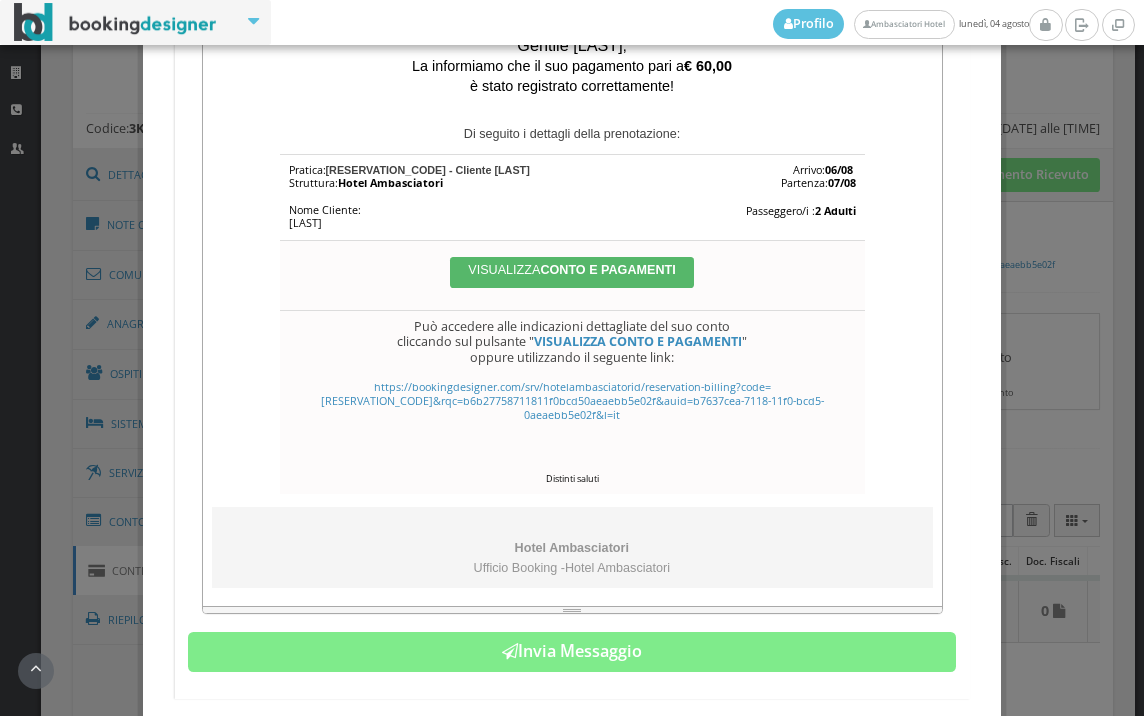 scroll, scrollTop: 606, scrollLeft: 0, axis: vertical 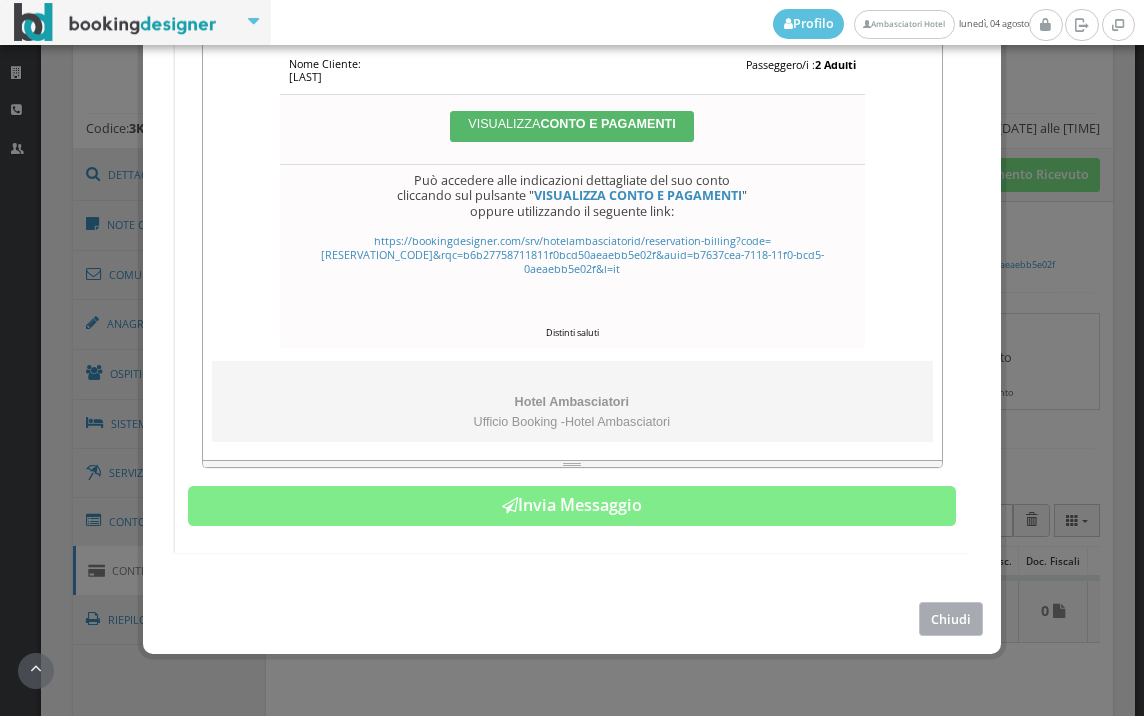click on "Chiudi" at bounding box center (951, 618) 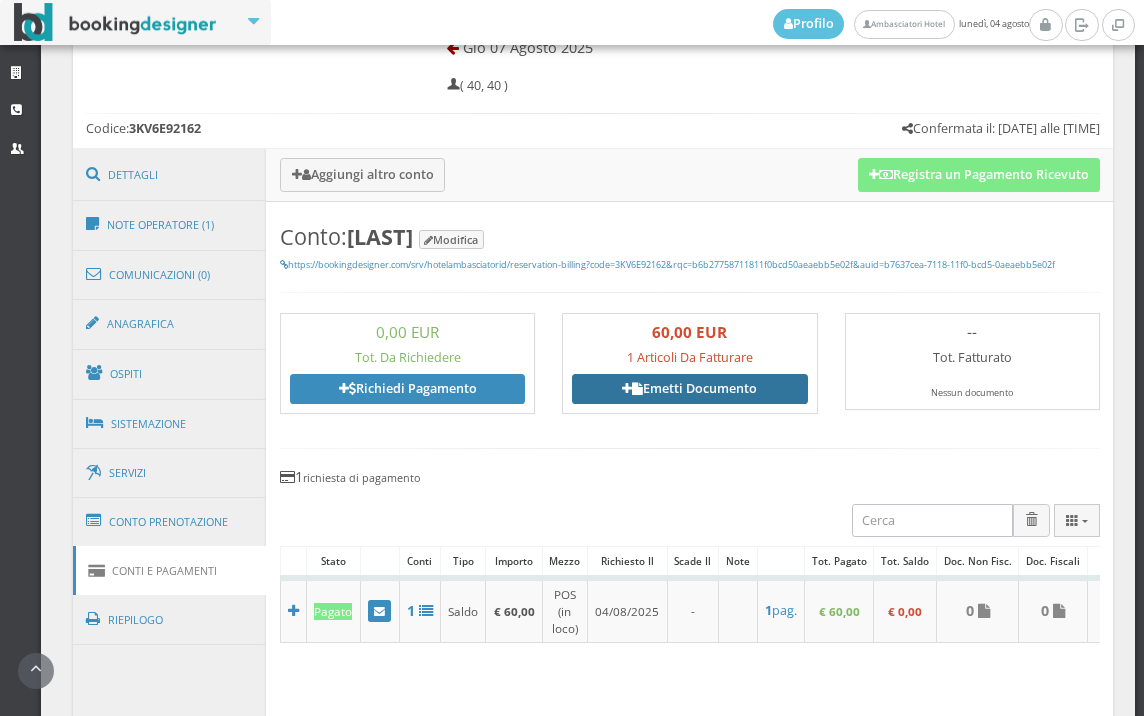 click on "Emetti Documento" at bounding box center (689, 389) 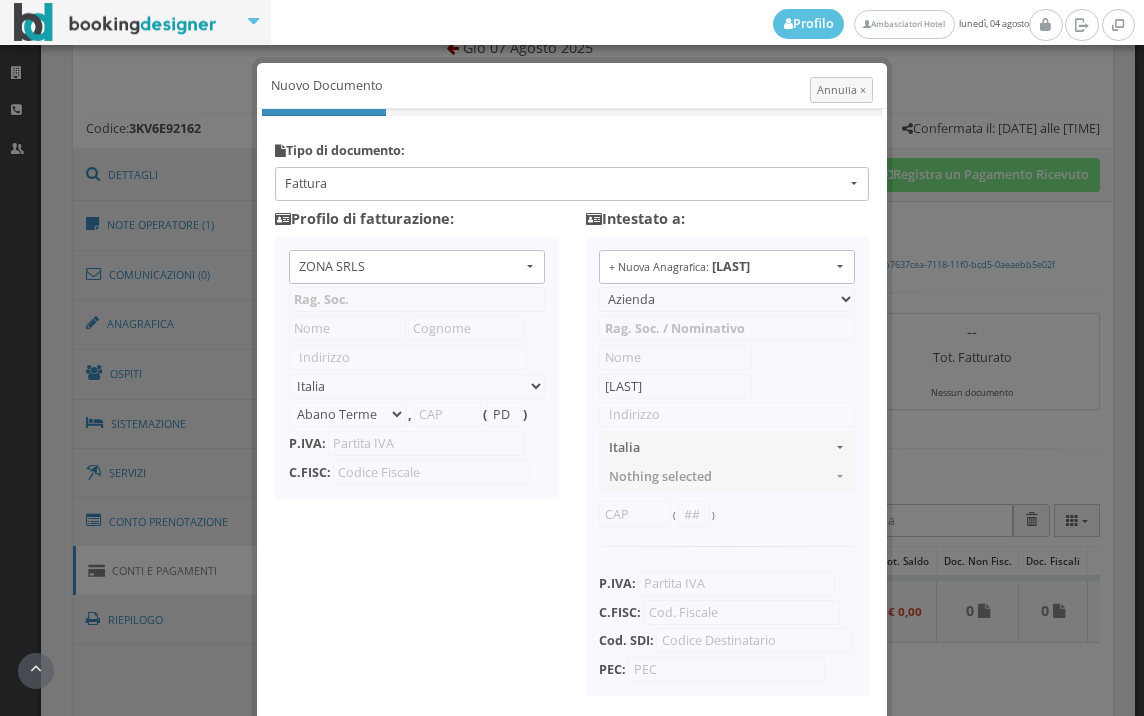 type on "ZONA SRLS" 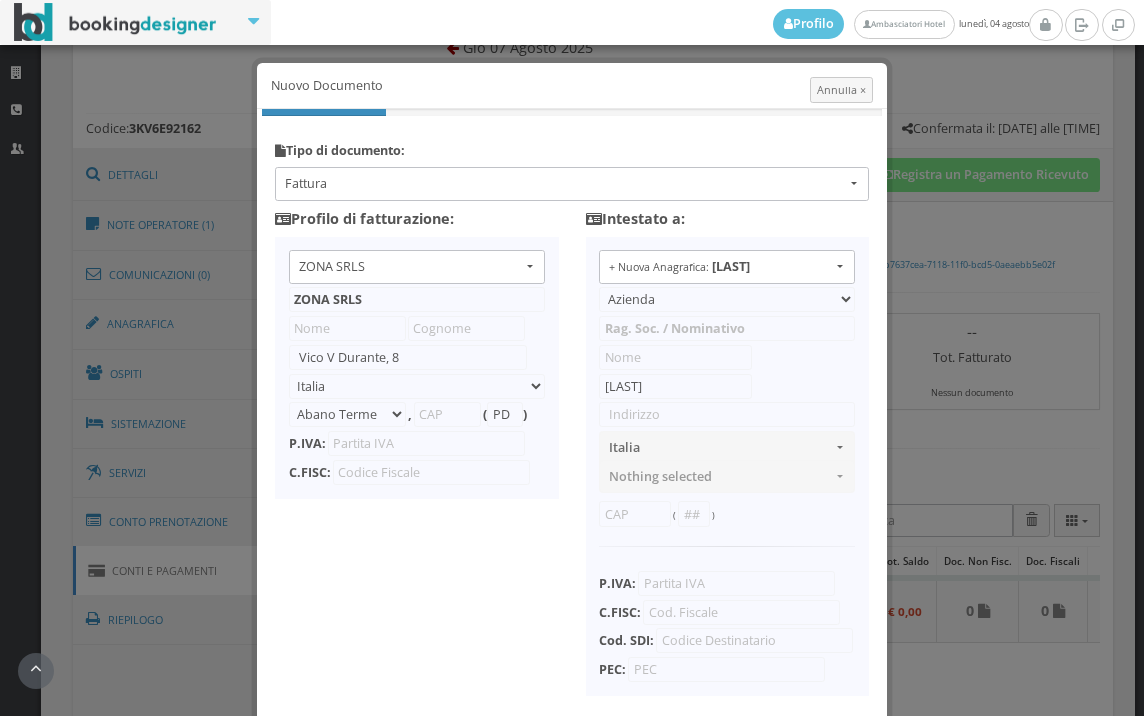 select on "Frattamaggiore" 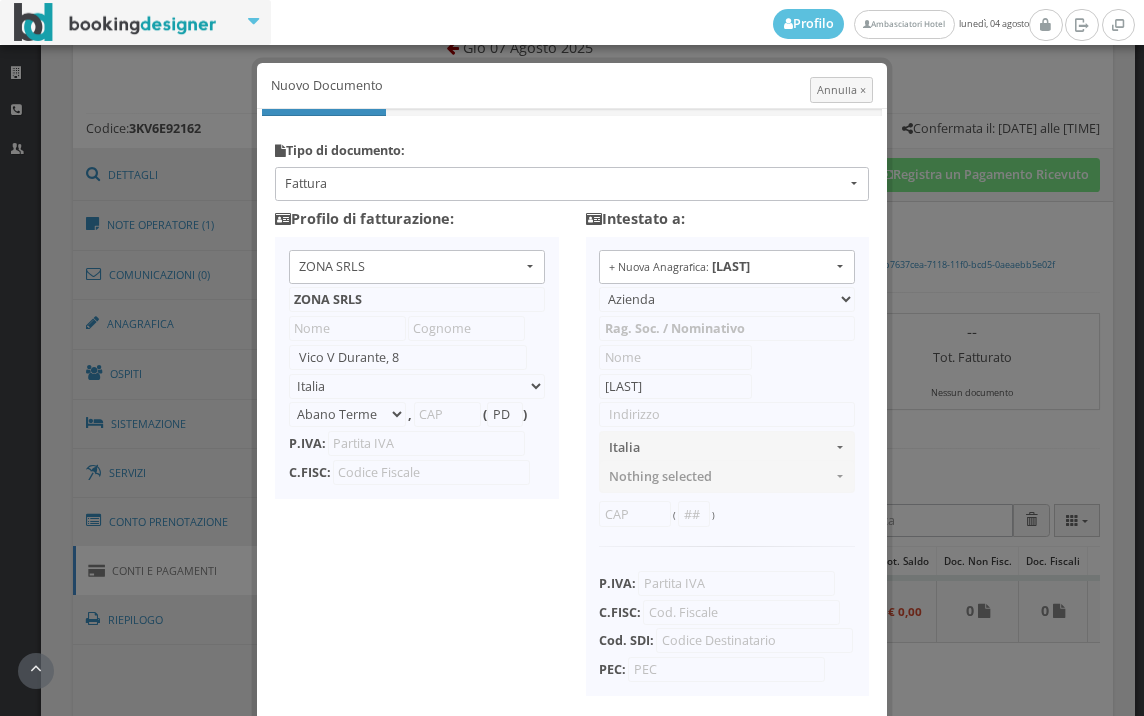 type on "80027" 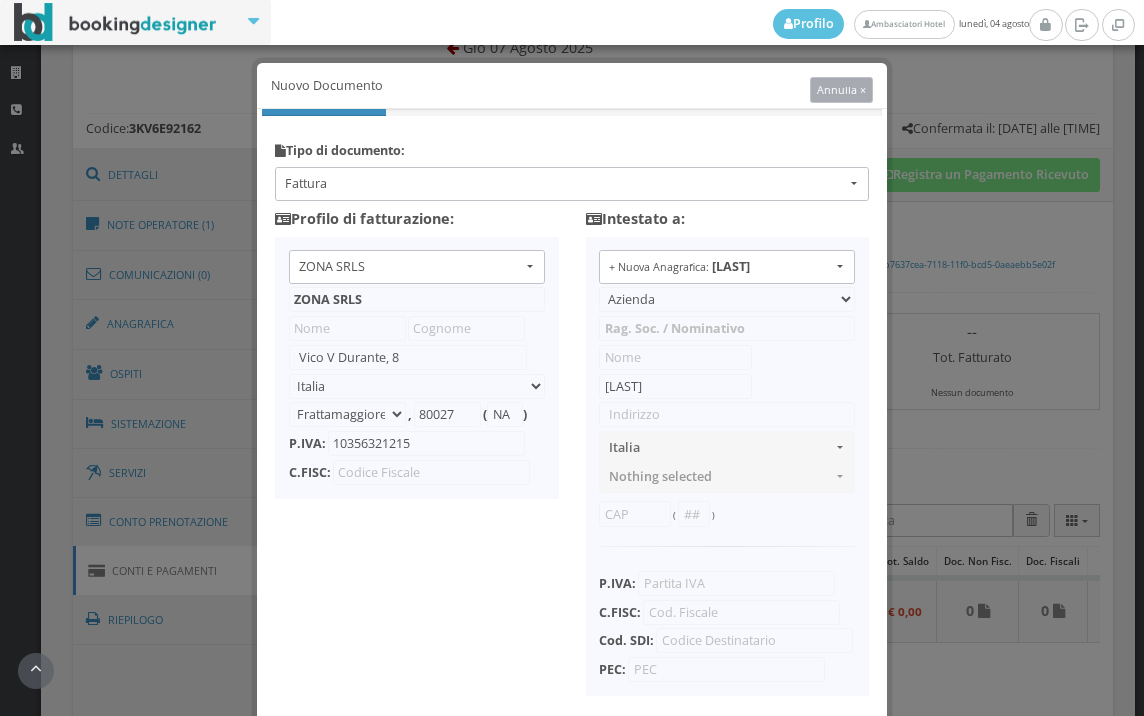 click on "Annulla ×" at bounding box center [842, 90] 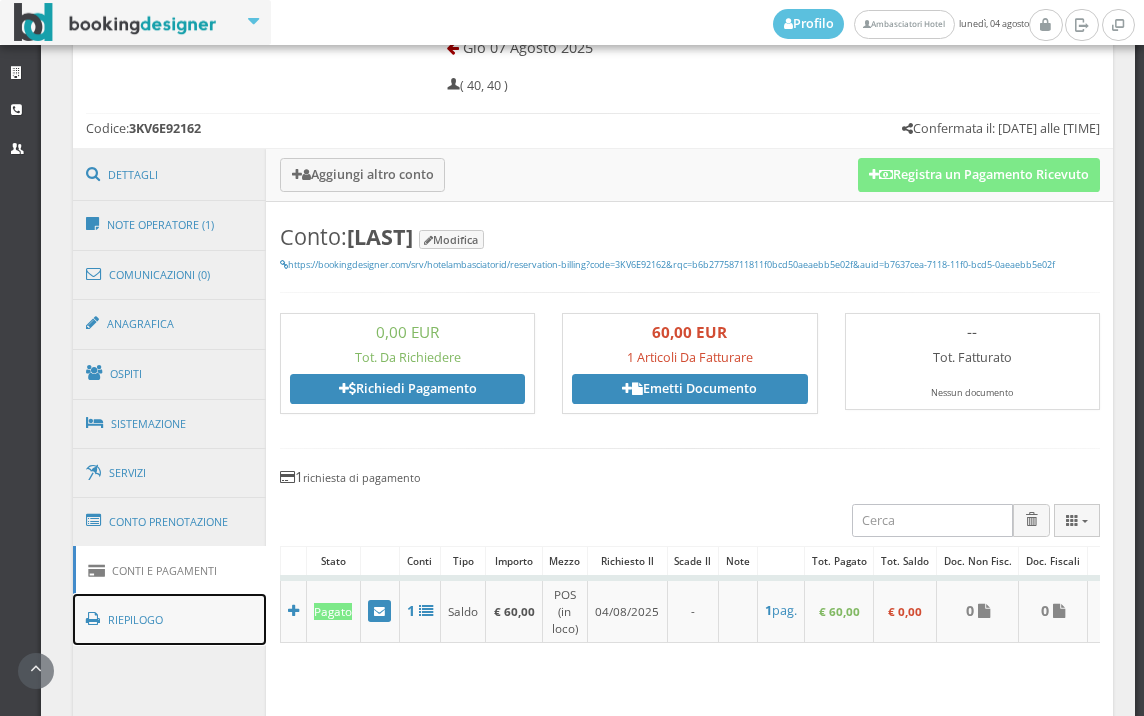 click on "Riepilogo" at bounding box center (170, 620) 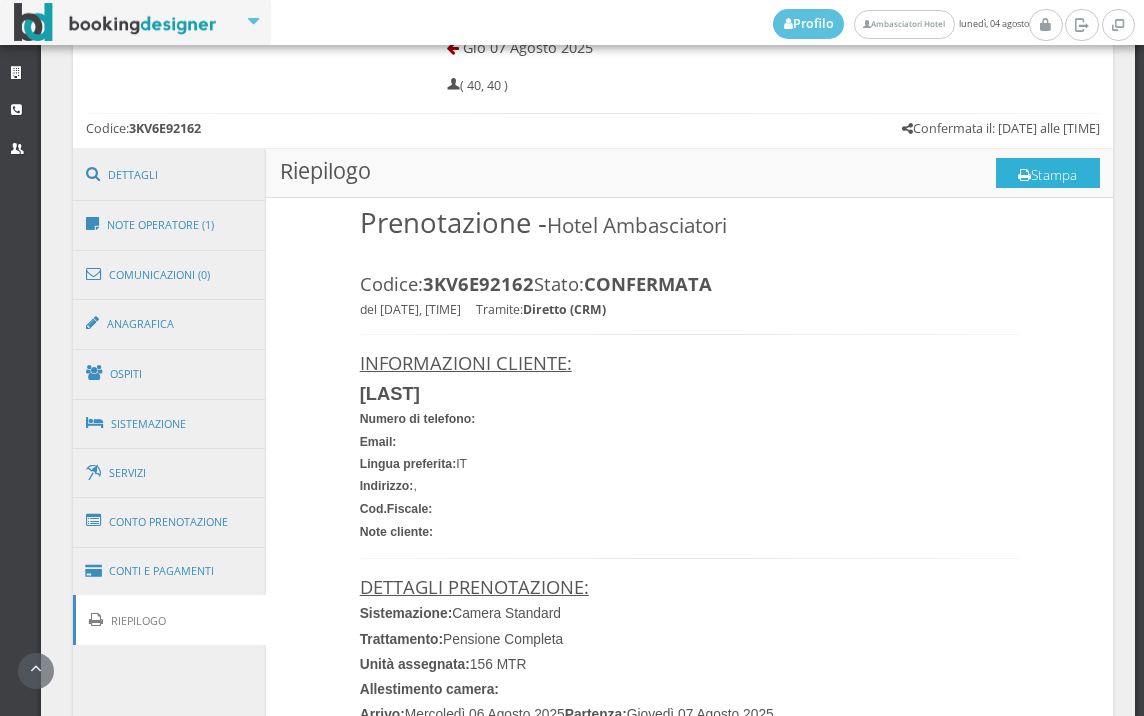click on "Stampa" at bounding box center [1048, 173] 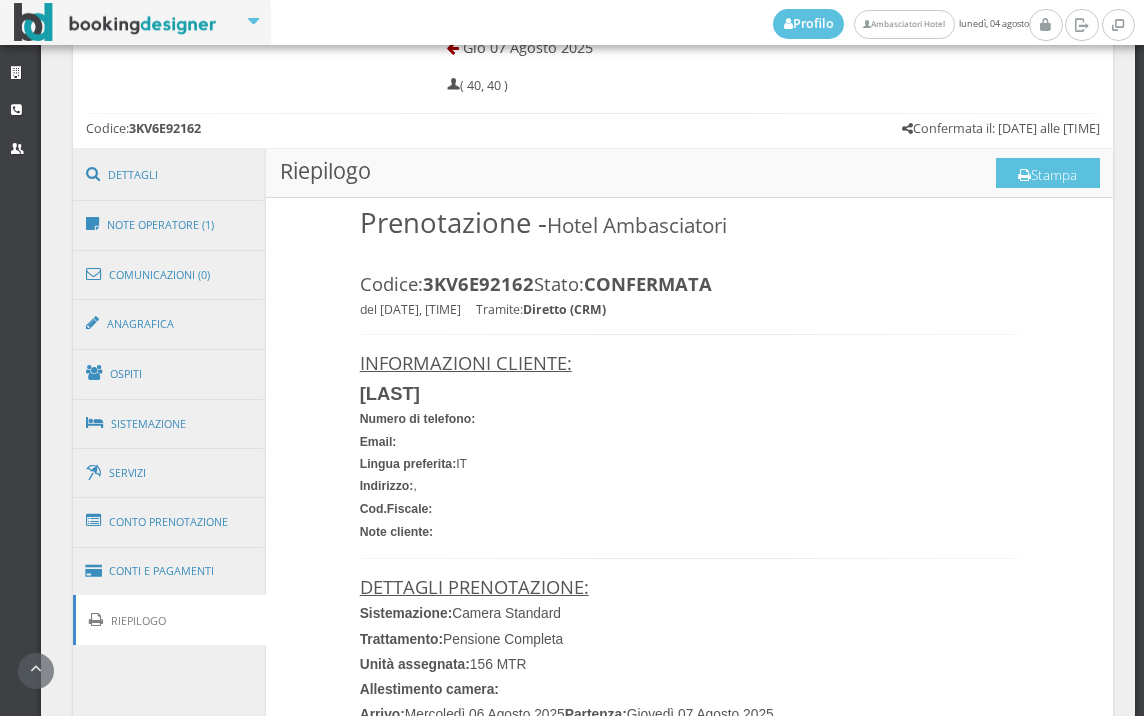 scroll, scrollTop: 0, scrollLeft: 0, axis: both 